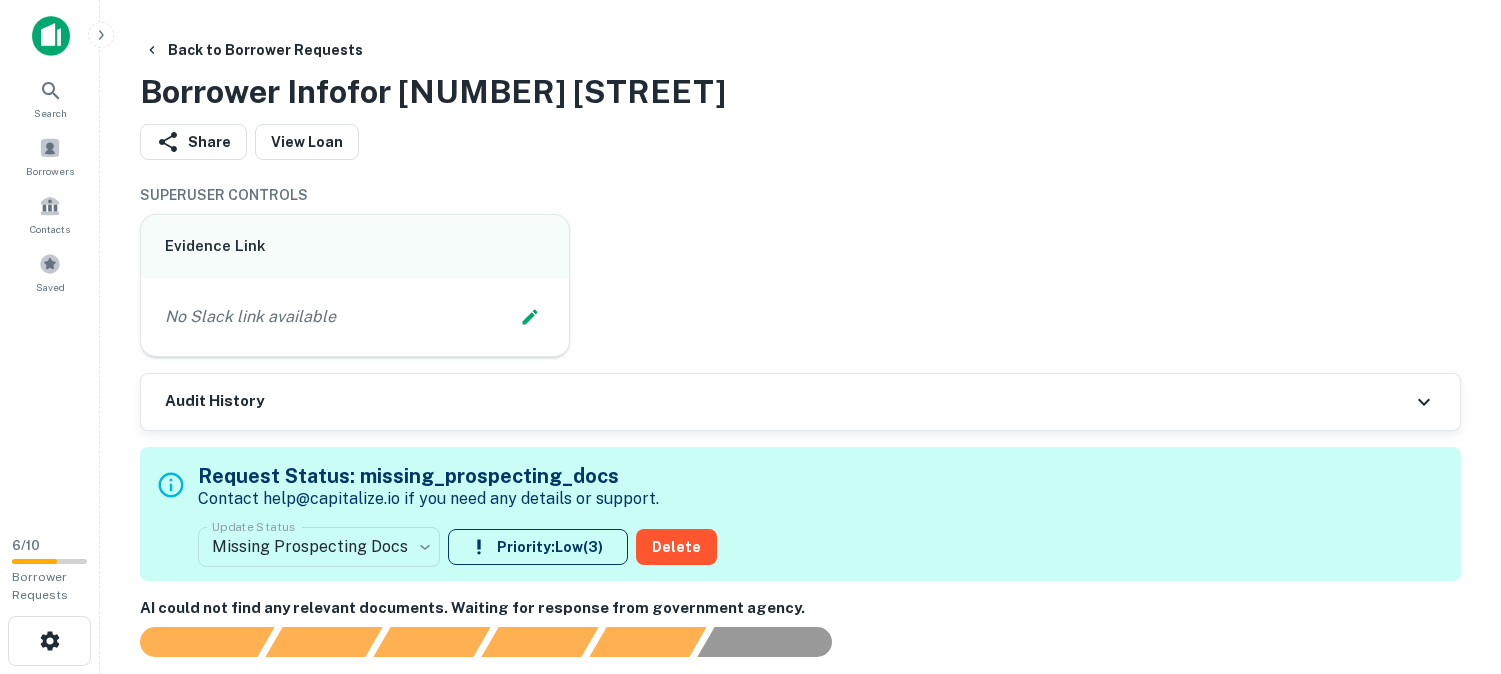 scroll, scrollTop: 0, scrollLeft: 0, axis: both 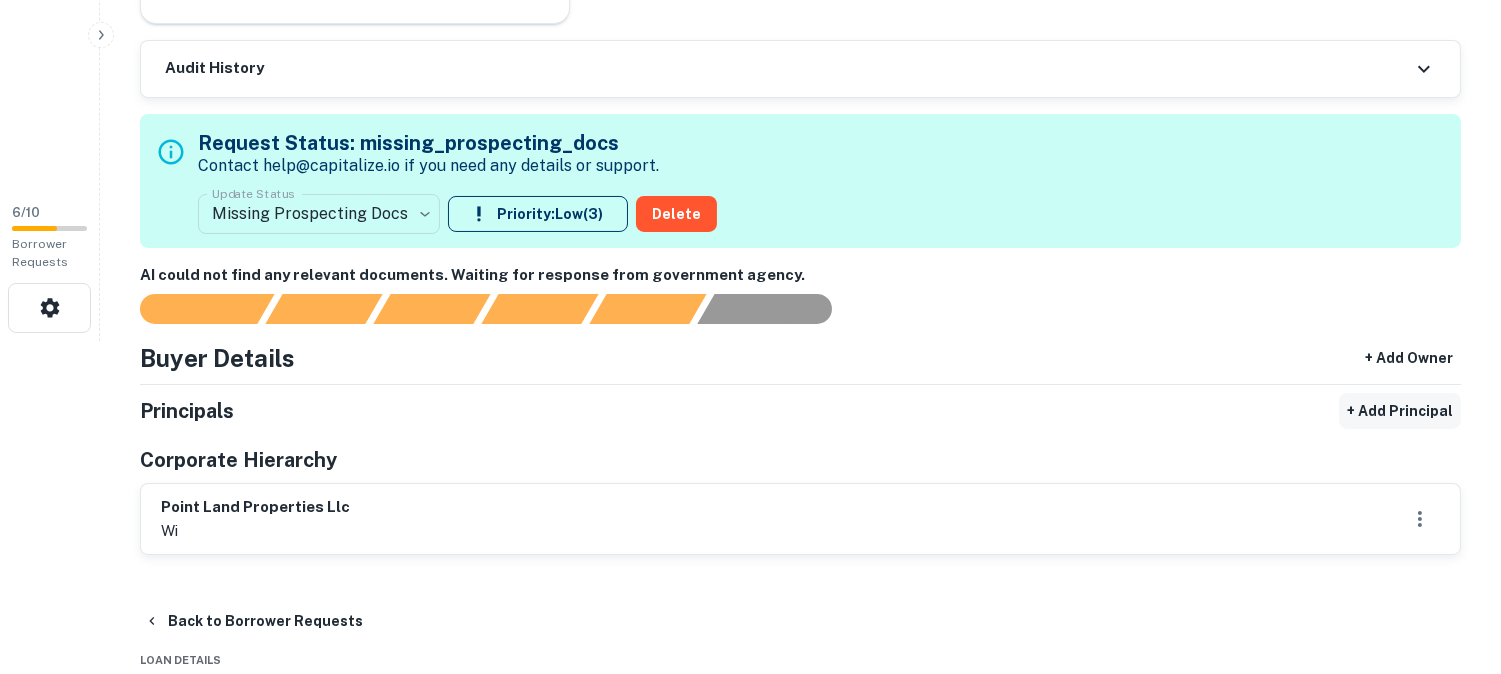 click on "+ Add Principal" at bounding box center (1400, 411) 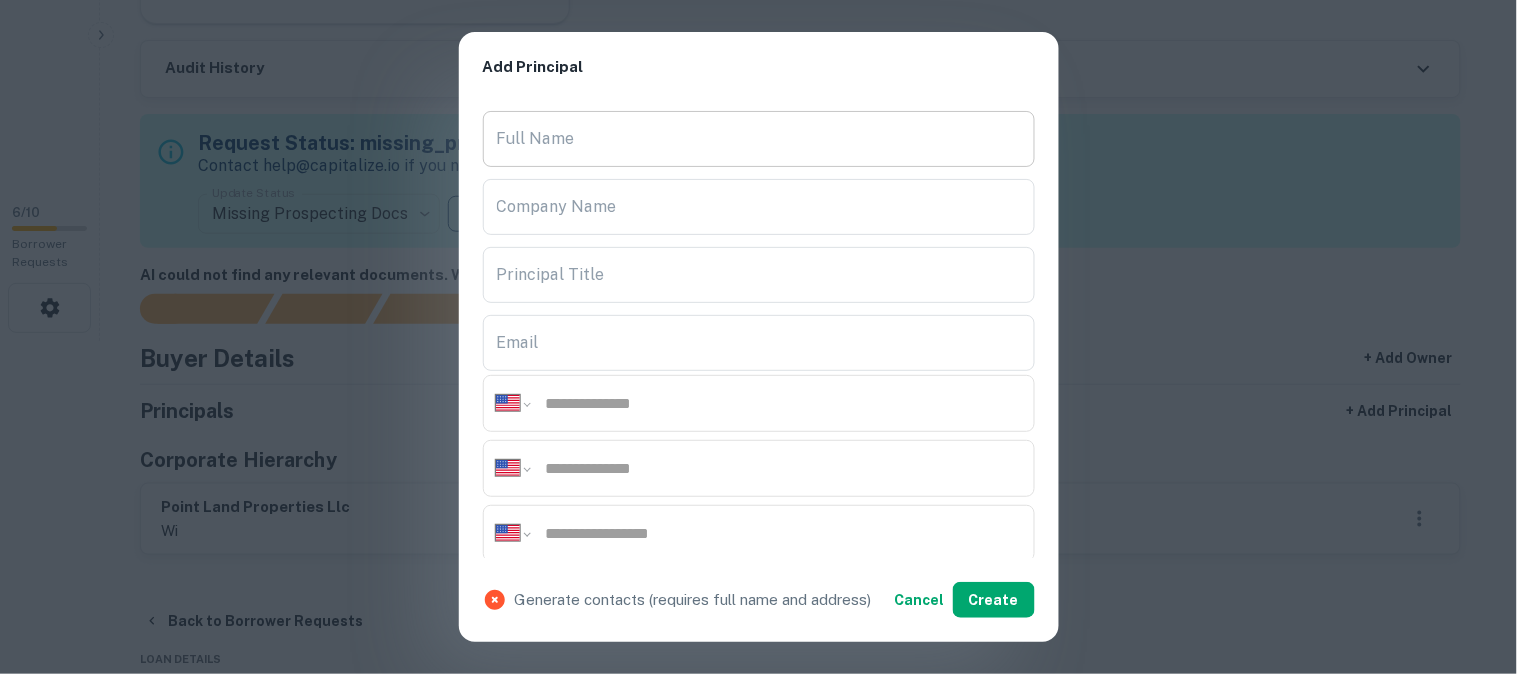 click on "Full Name" at bounding box center [759, 139] 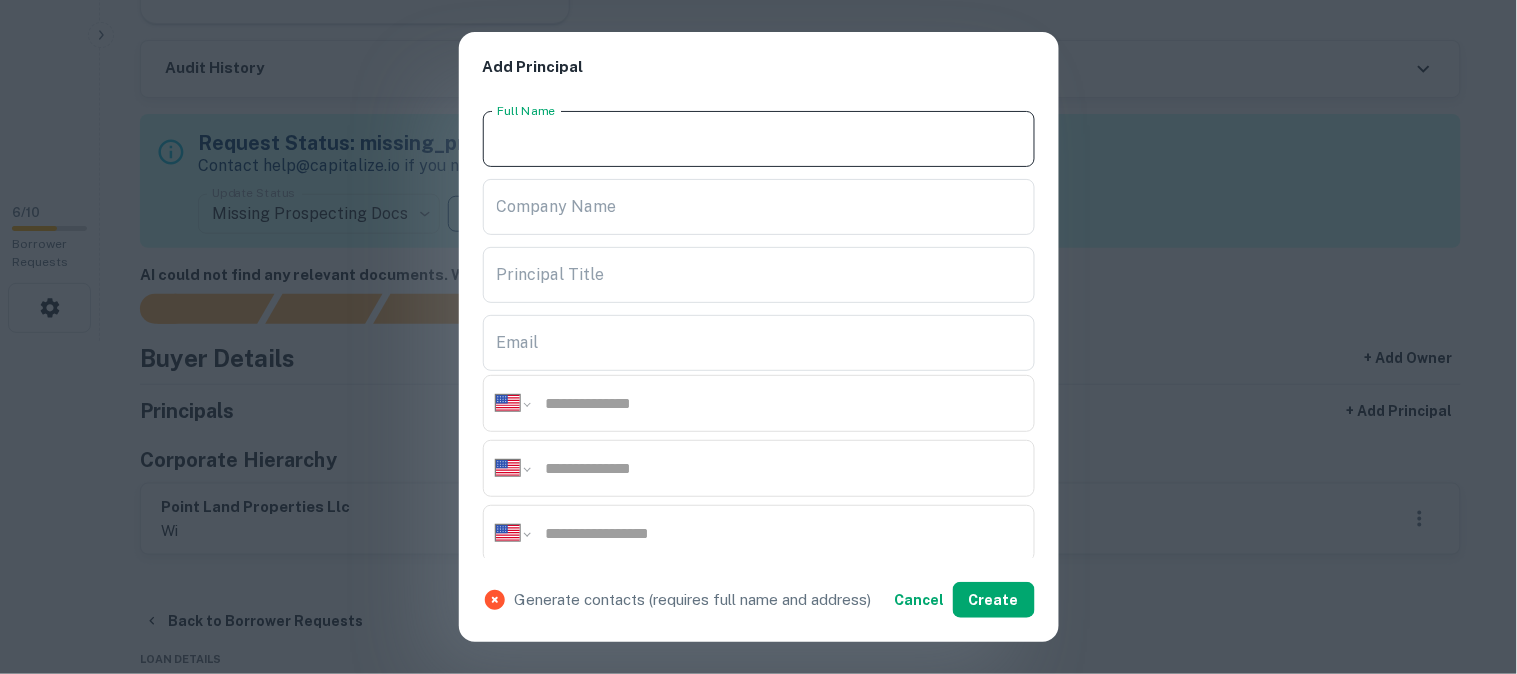 paste on "**********" 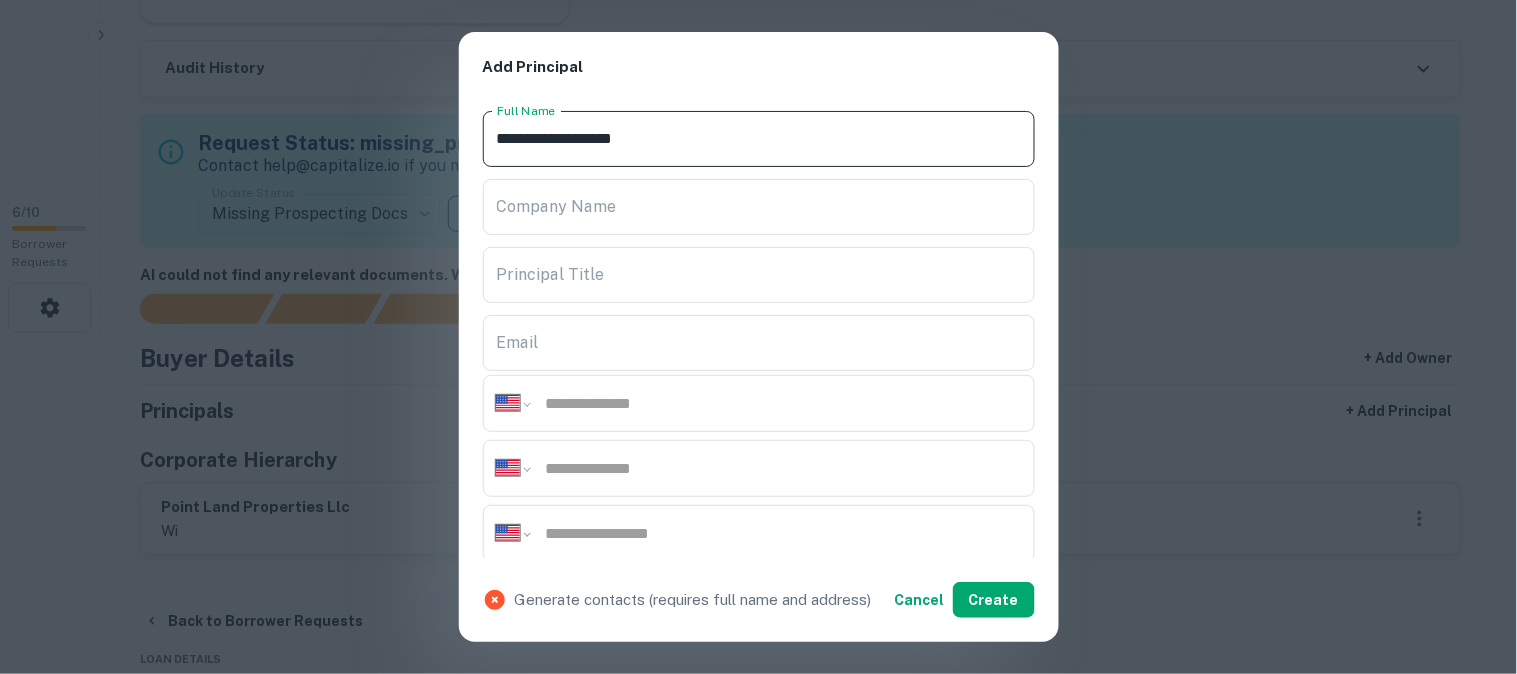 type on "**********" 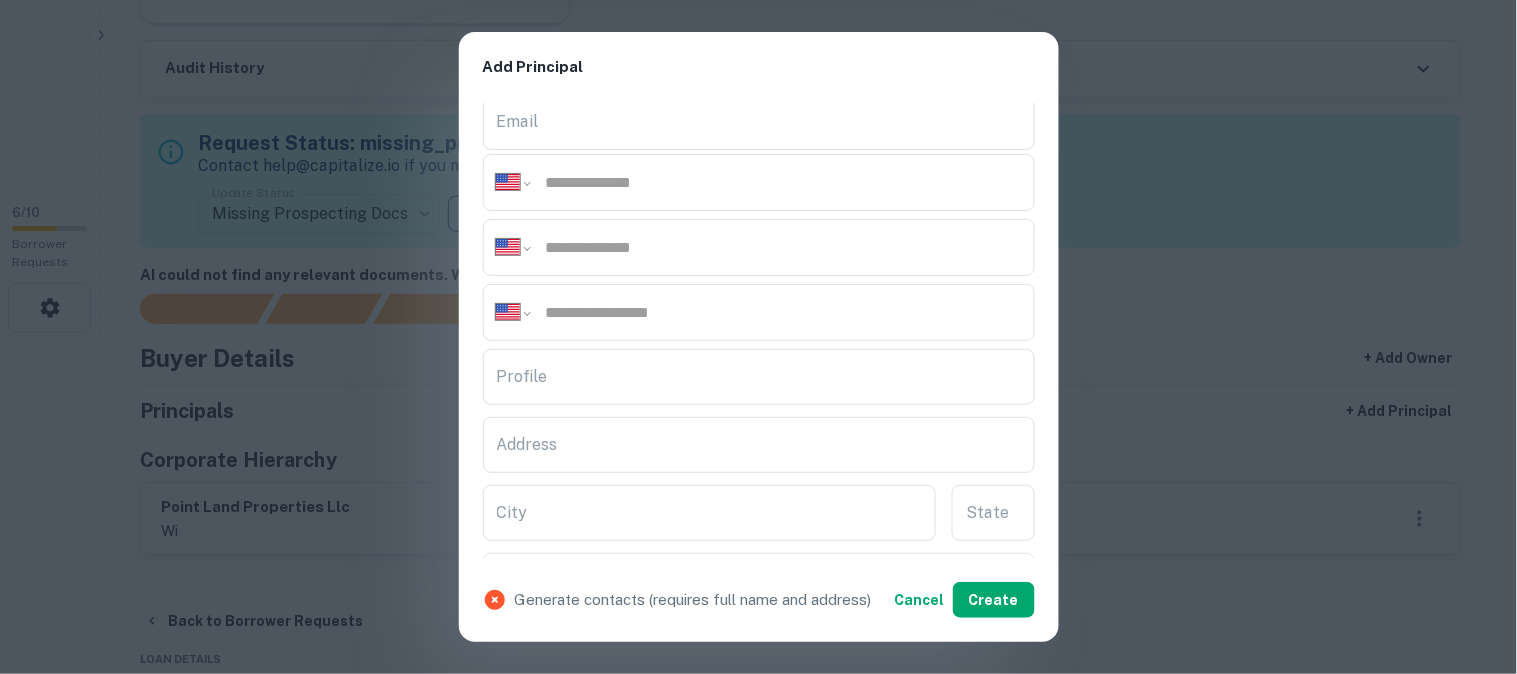 scroll, scrollTop: 222, scrollLeft: 0, axis: vertical 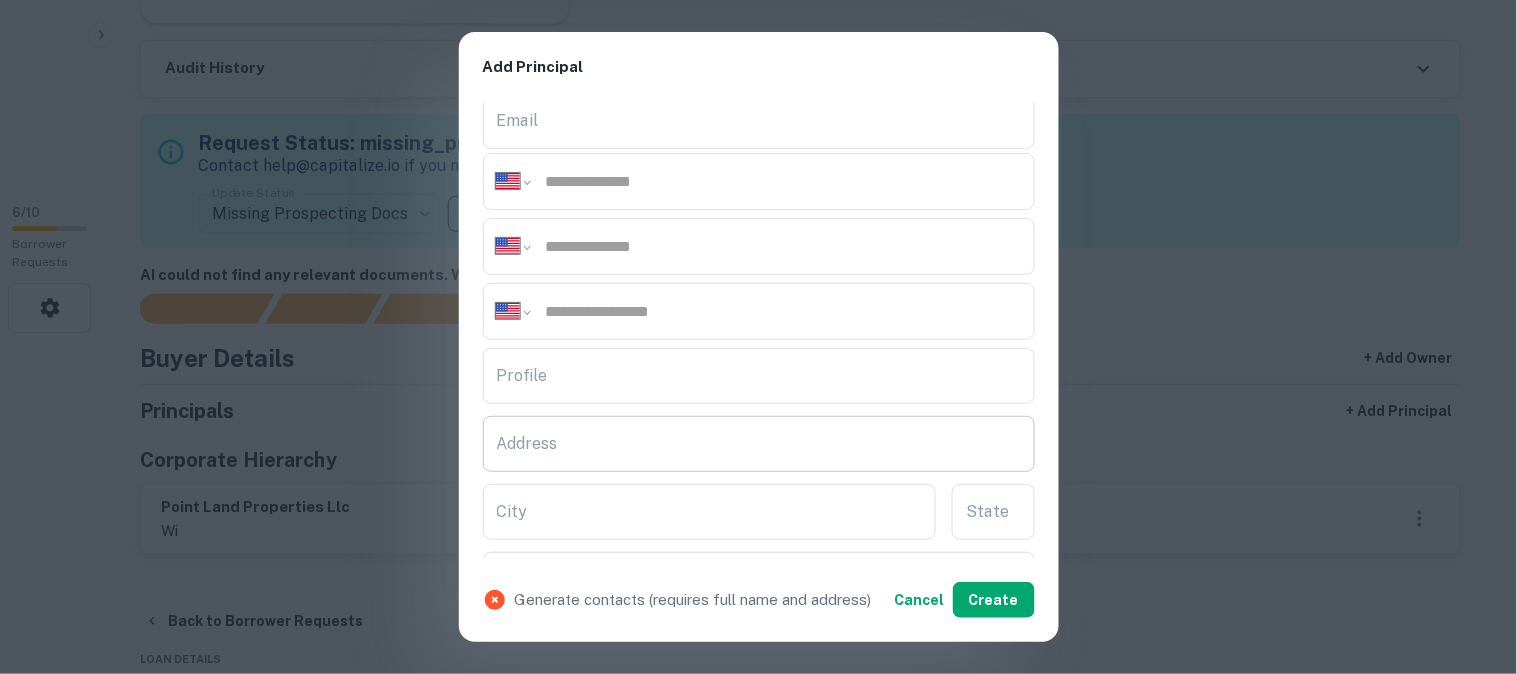 click on "Address" at bounding box center (759, 444) 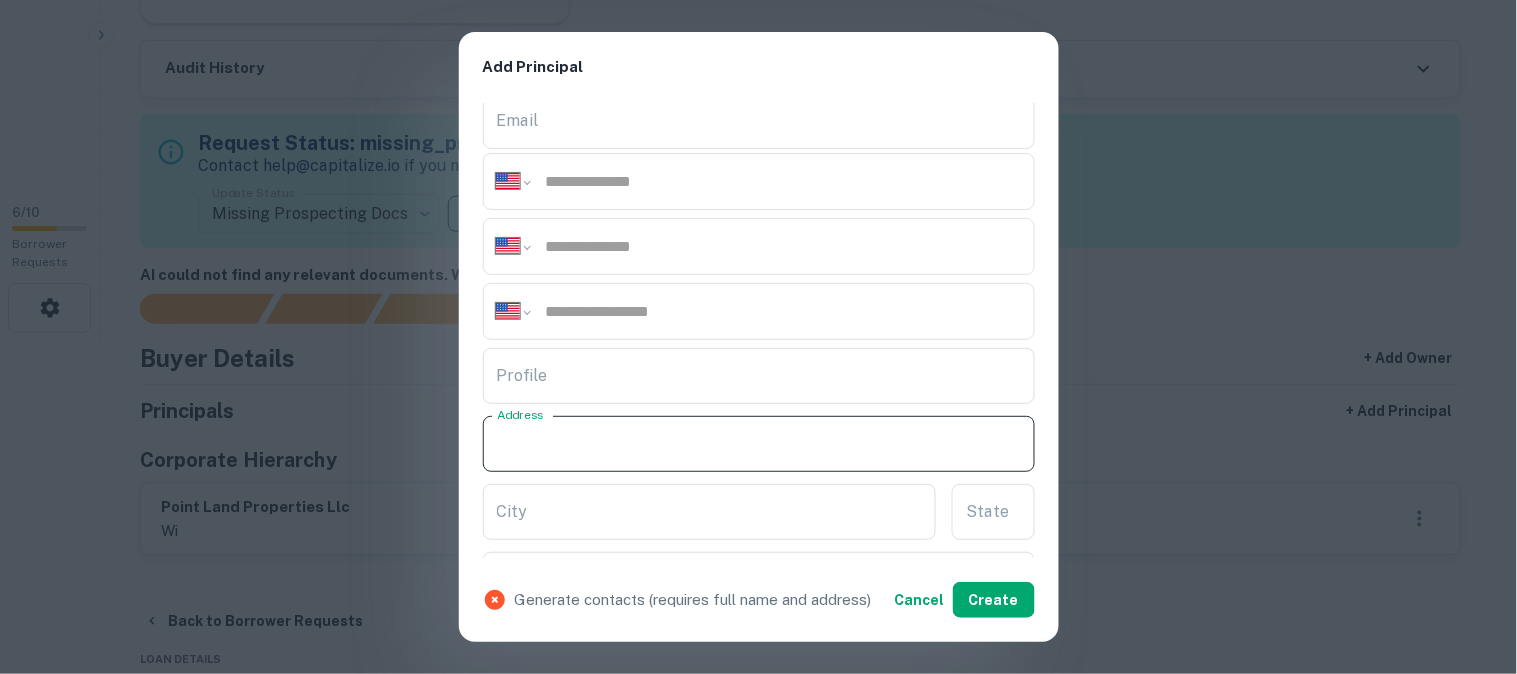 paste on "**********" 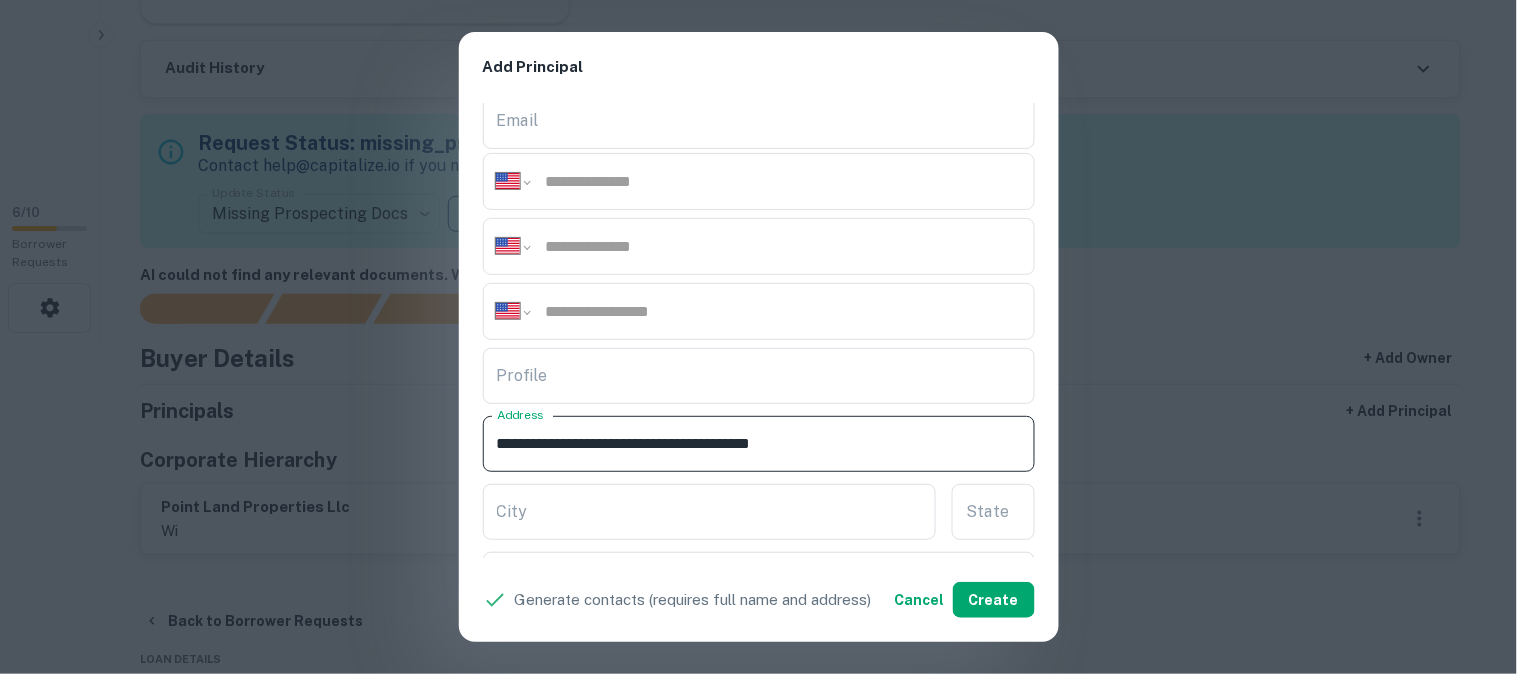 drag, startPoint x: 648, startPoint y: 451, endPoint x: 728, endPoint y: 467, distance: 81.58431 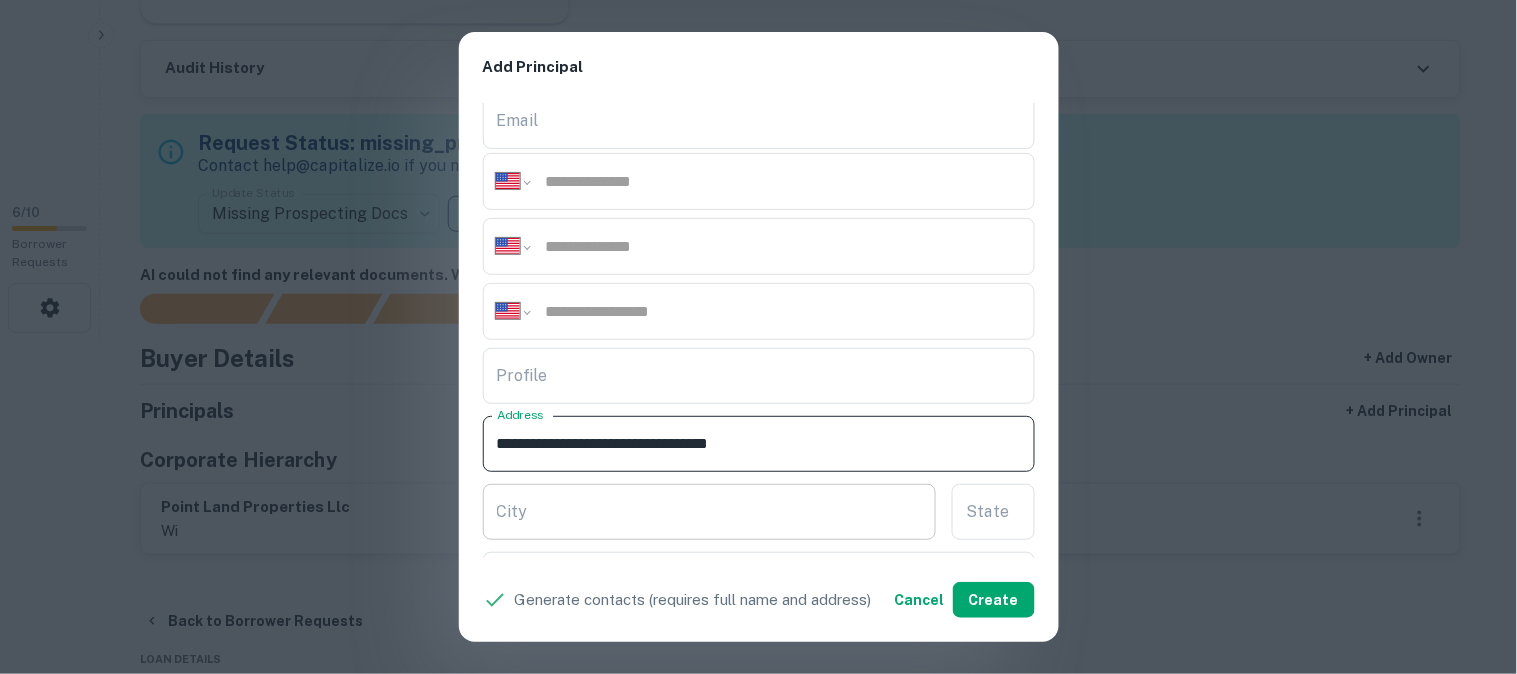 type on "**********" 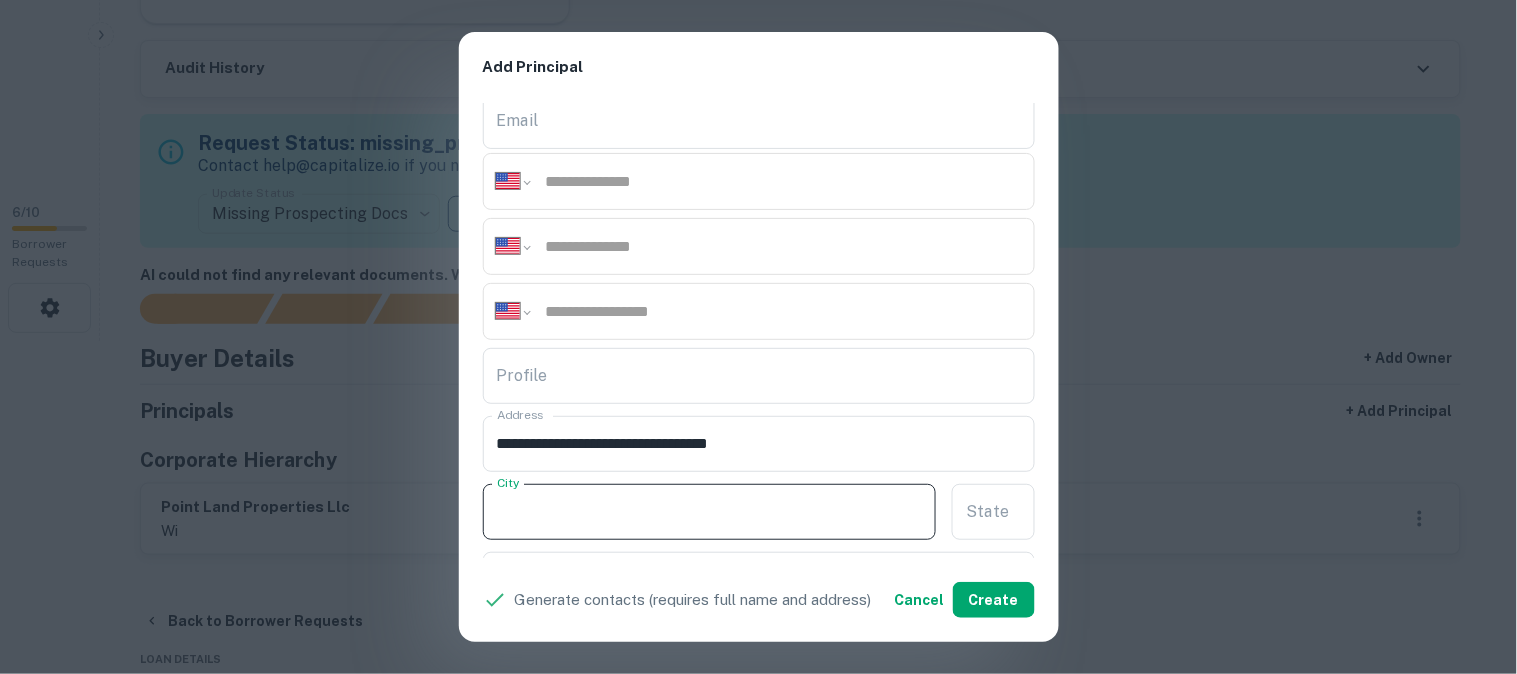 paste on "*******" 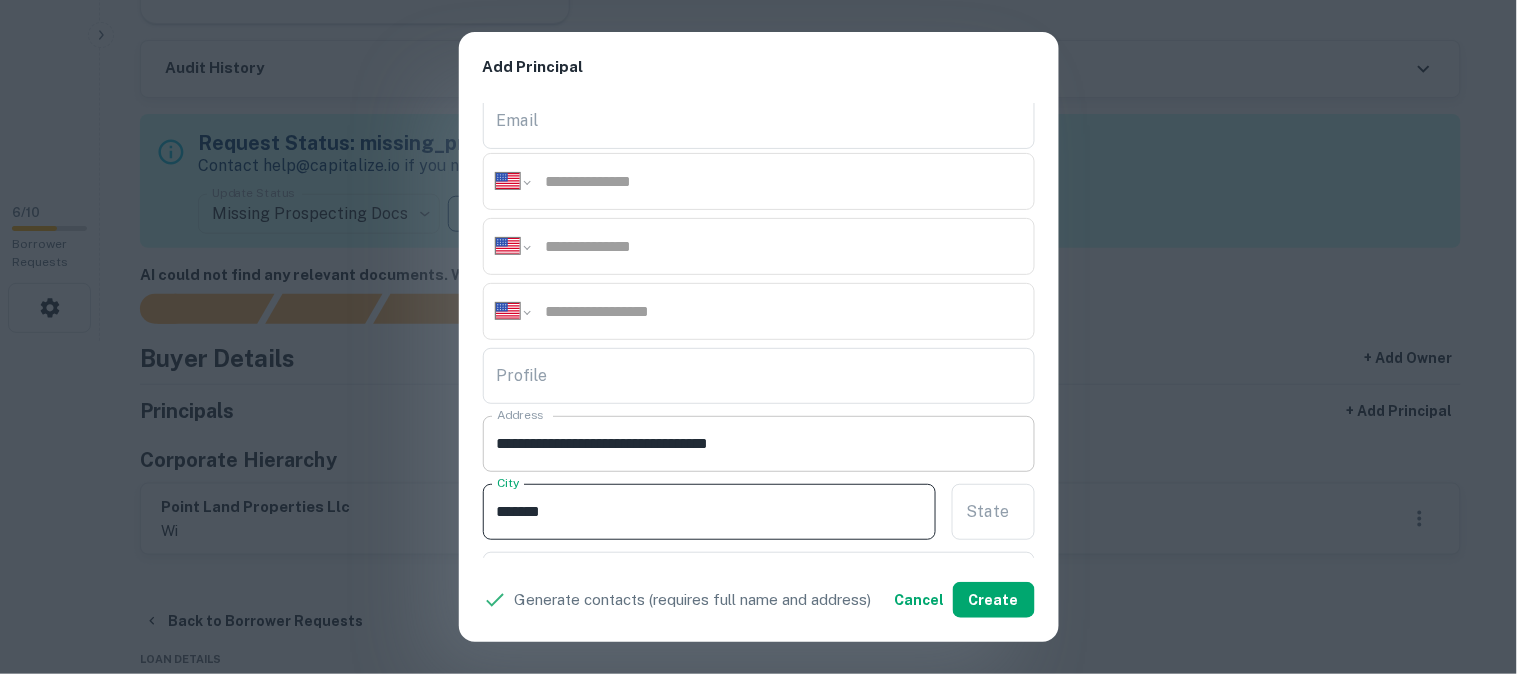 type on "*******" 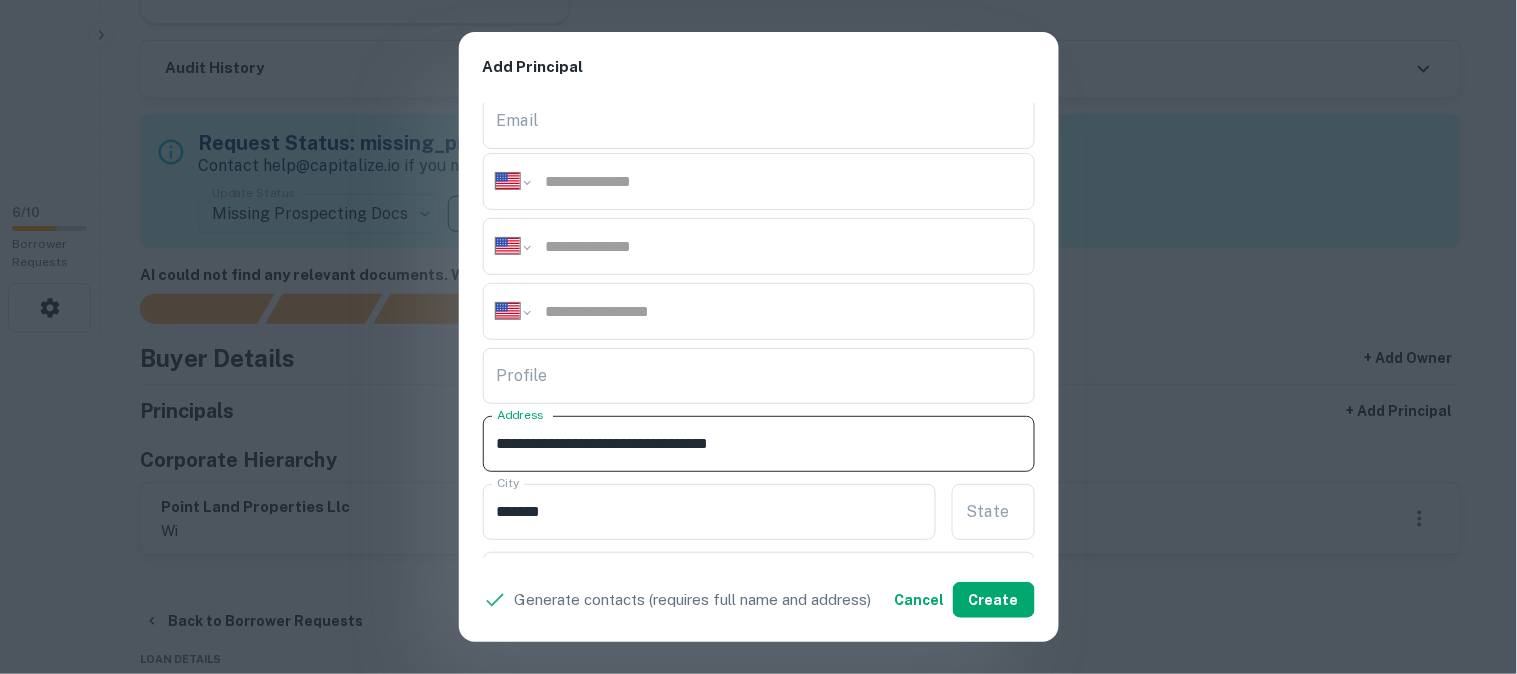 drag, startPoint x: 678, startPoint y: 441, endPoint x: 852, endPoint y: 471, distance: 176.56726 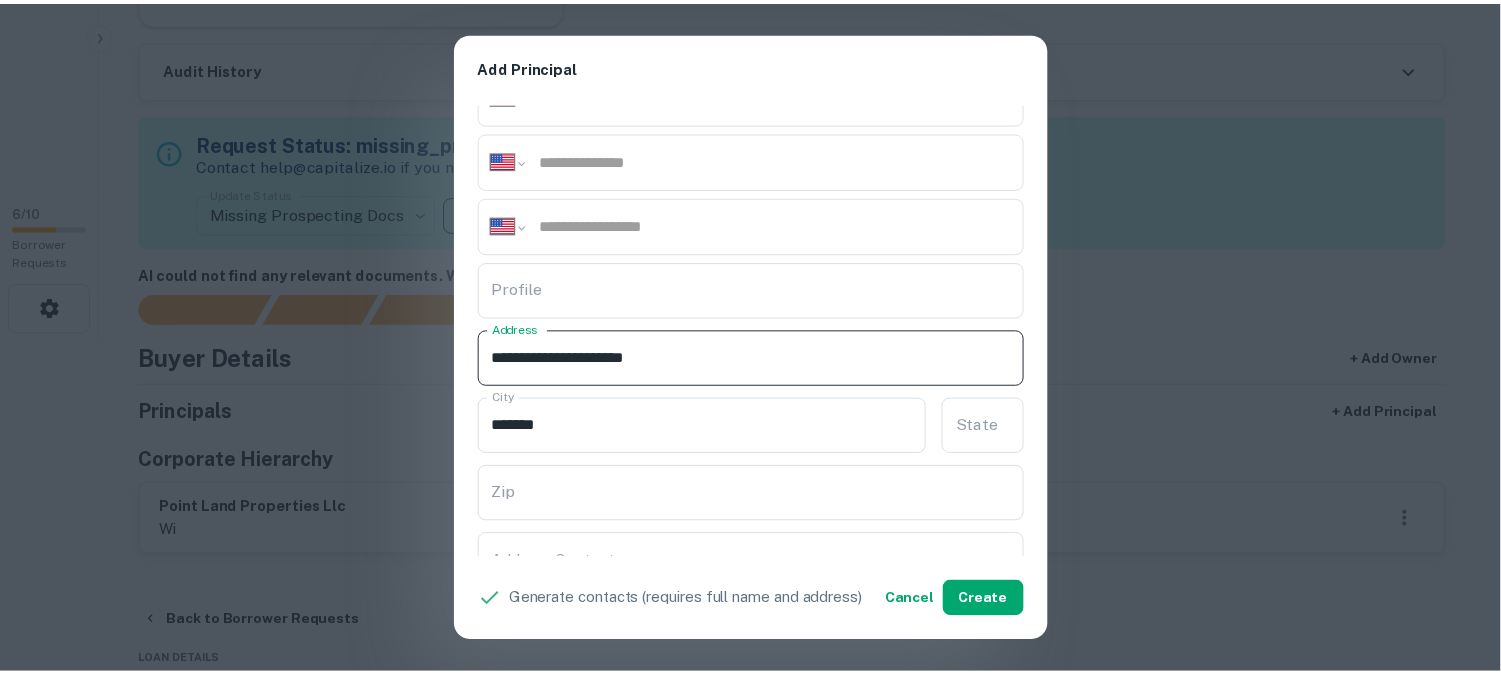 scroll, scrollTop: 444, scrollLeft: 0, axis: vertical 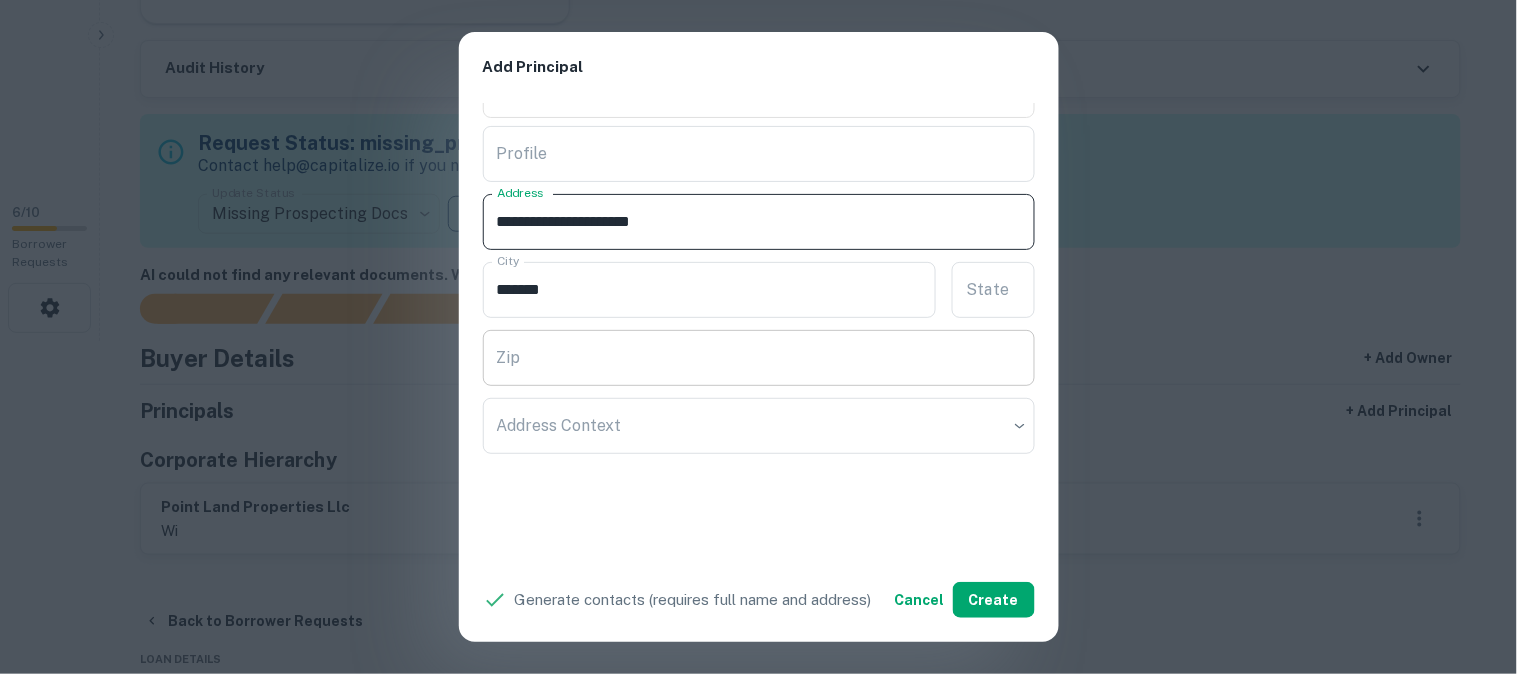 type on "**********" 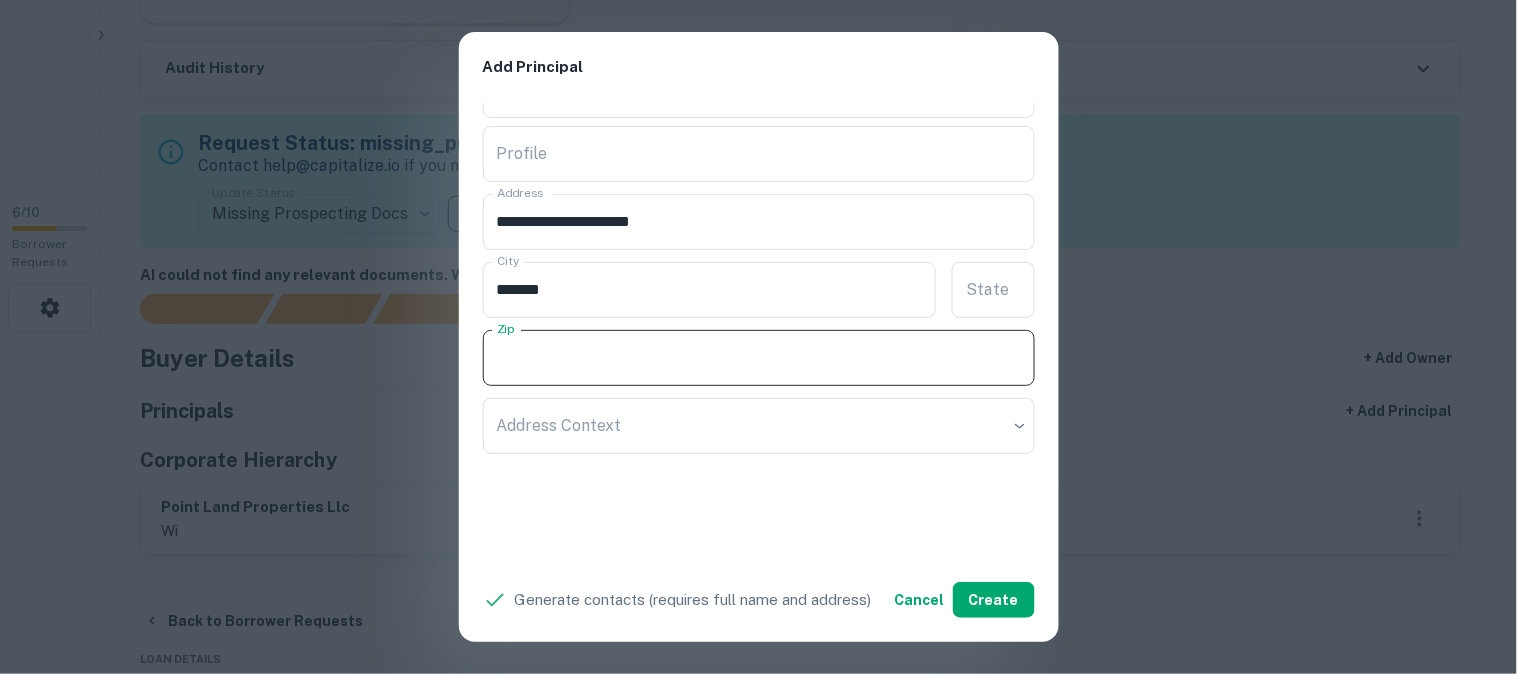paste on "**********" 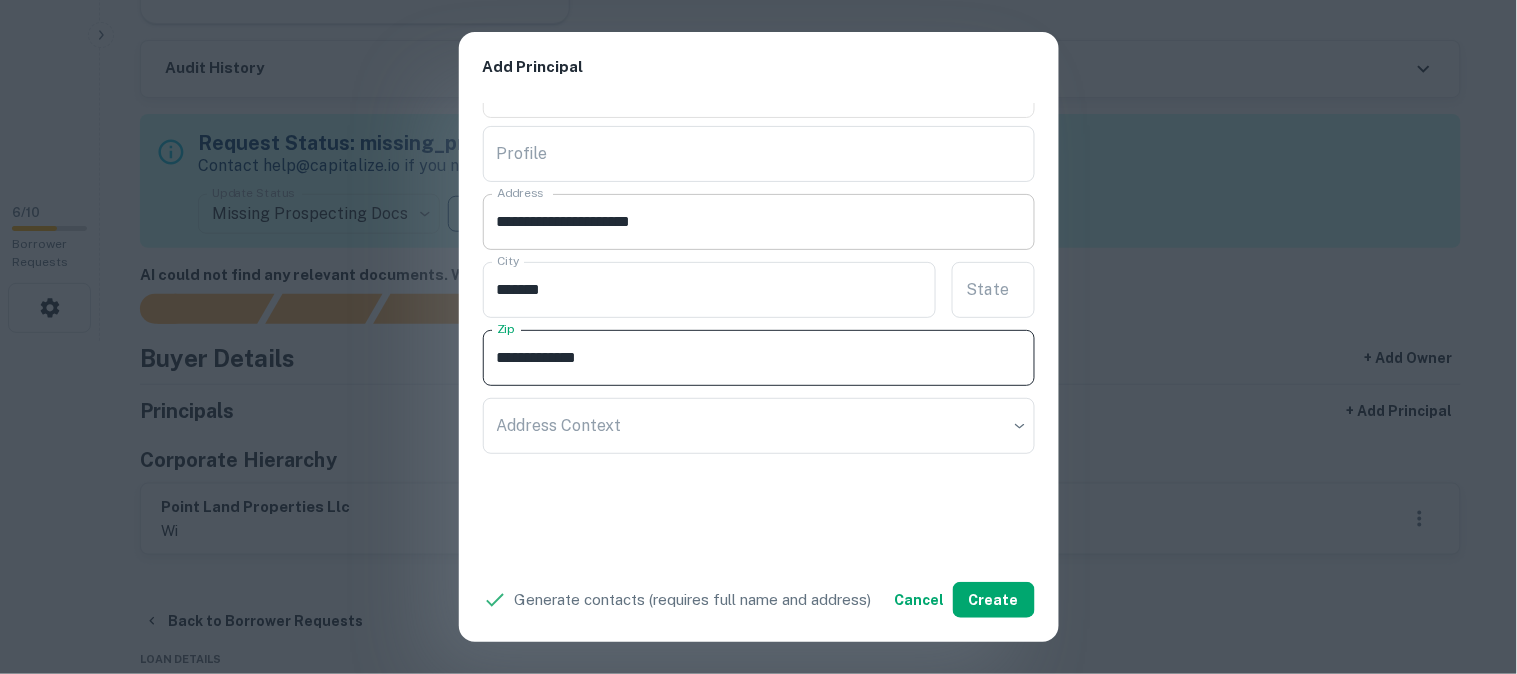 type on "**********" 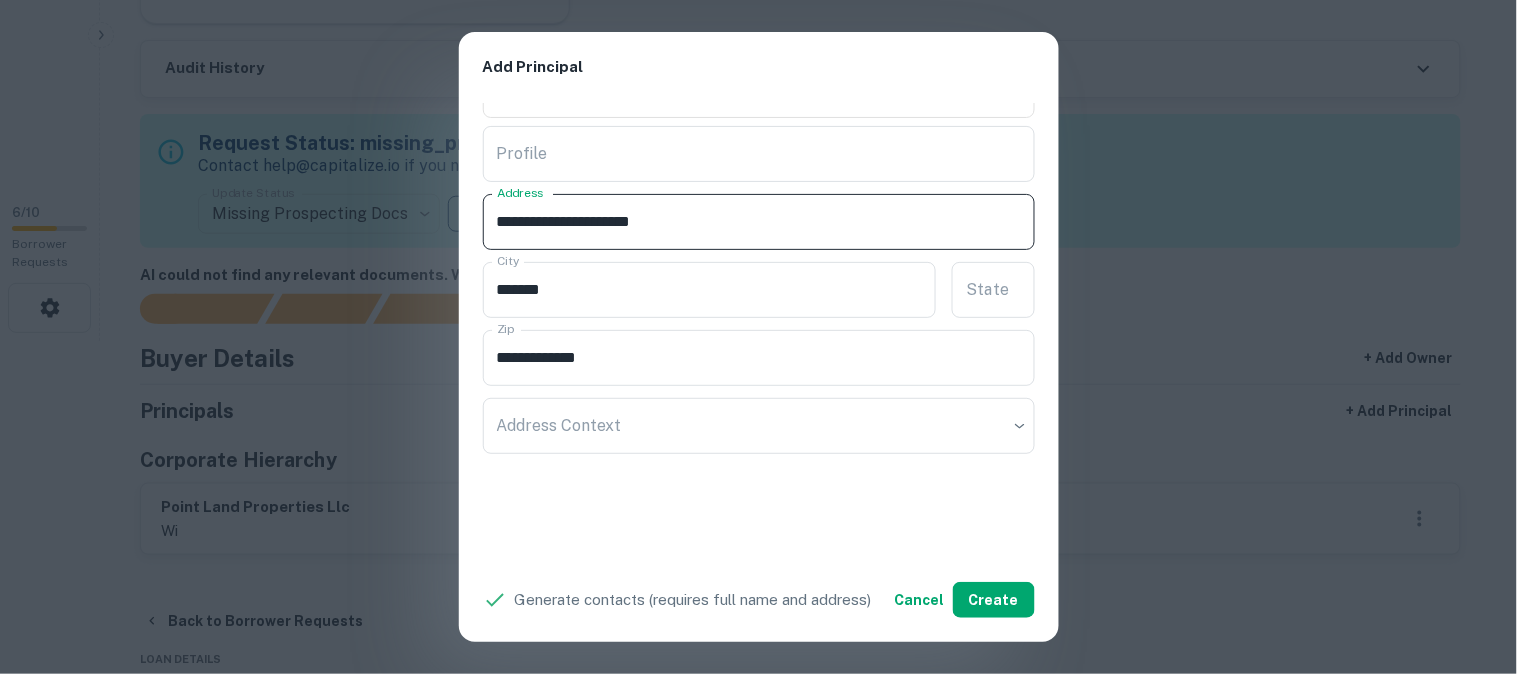 drag, startPoint x: 661, startPoint y: 216, endPoint x: 774, endPoint y: 237, distance: 114.93476 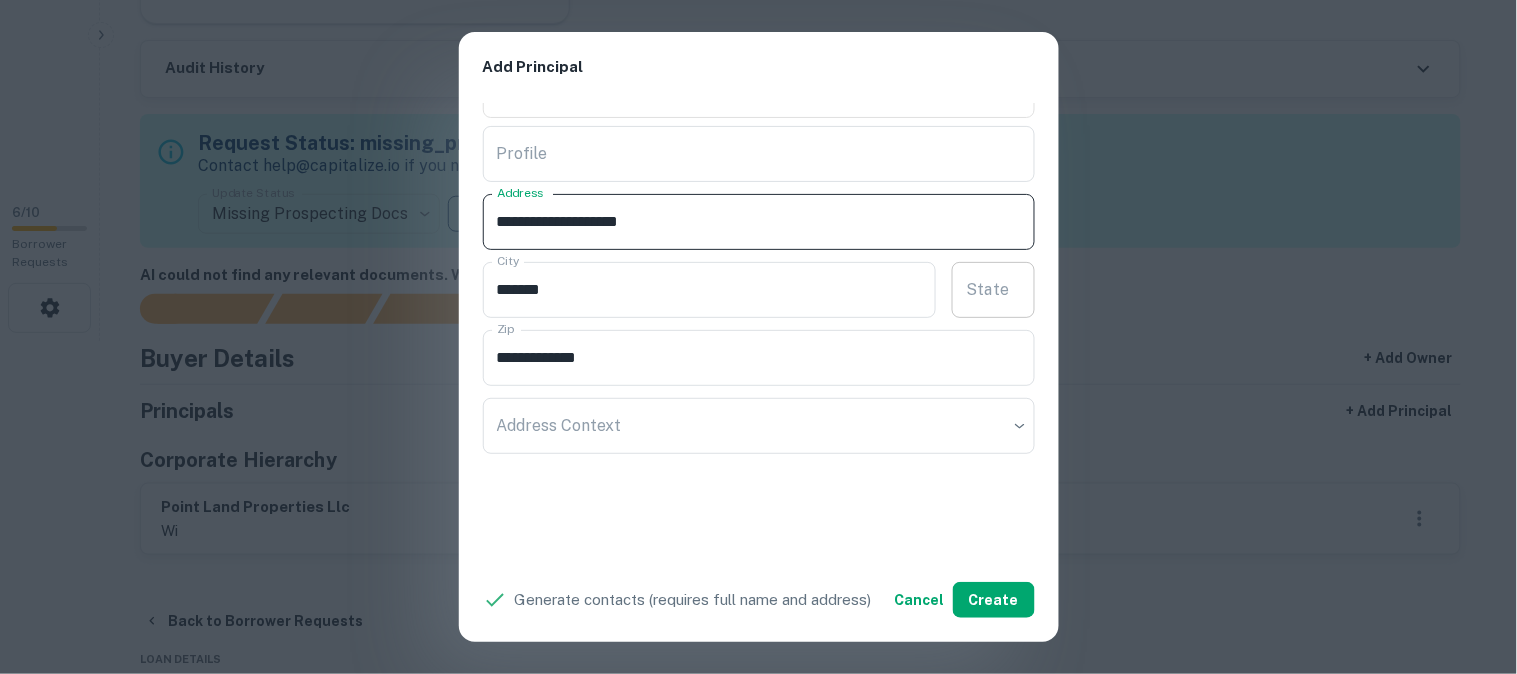 type on "**********" 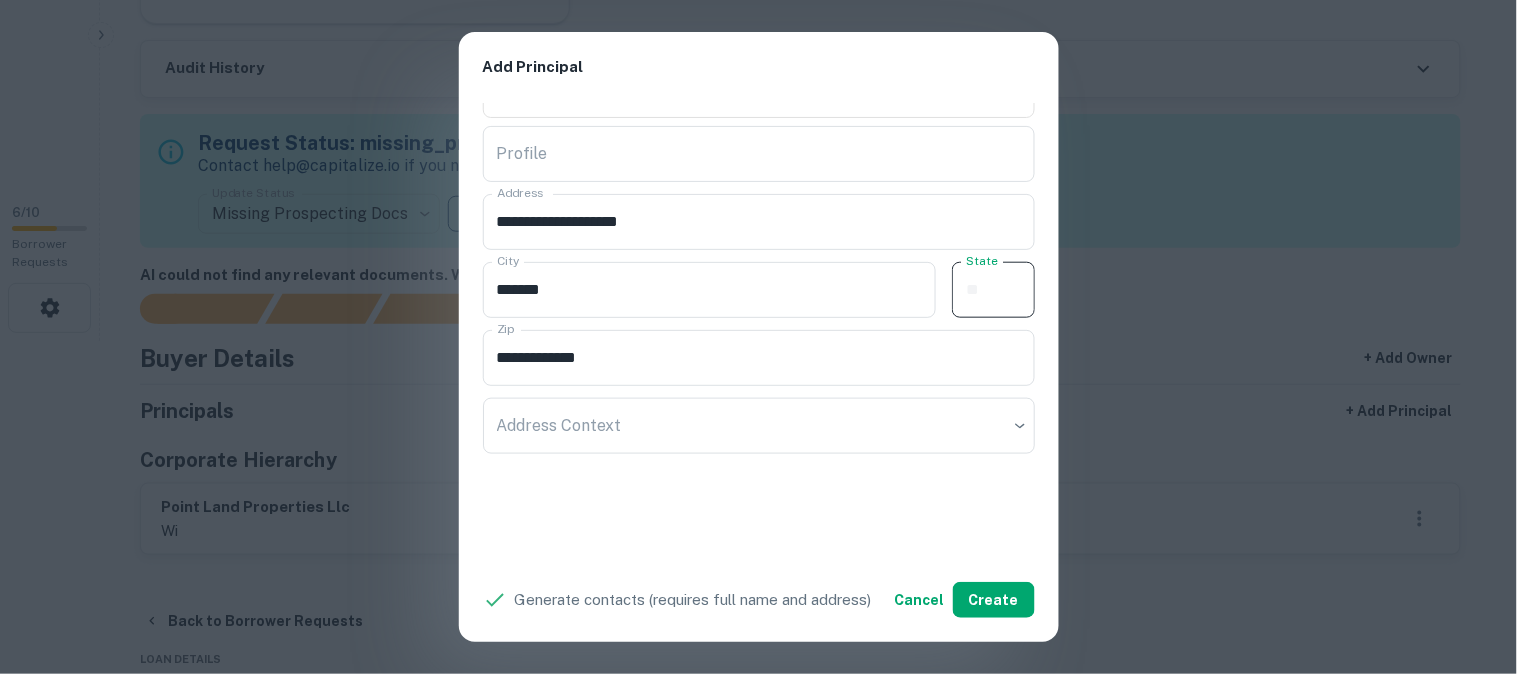 paste on "**" 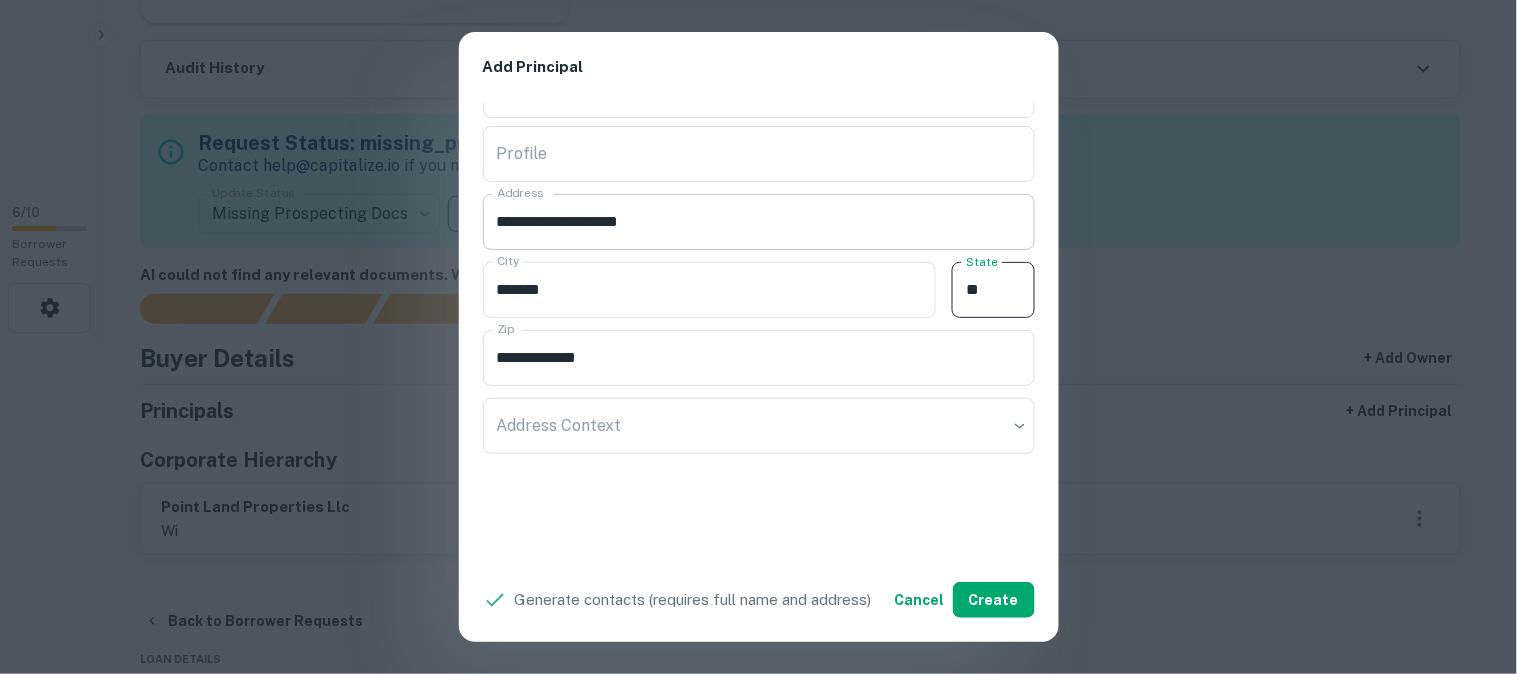 type on "**" 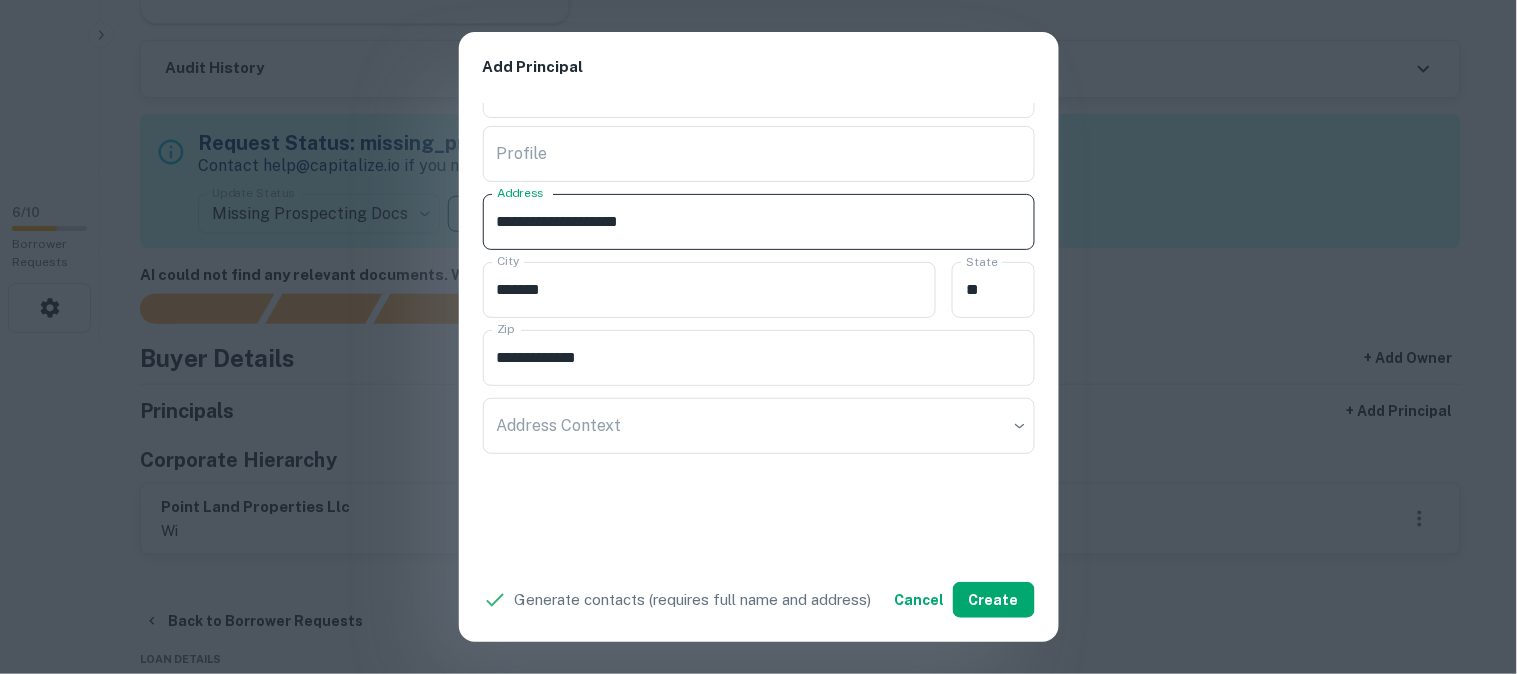 click on "**********" at bounding box center (759, 222) 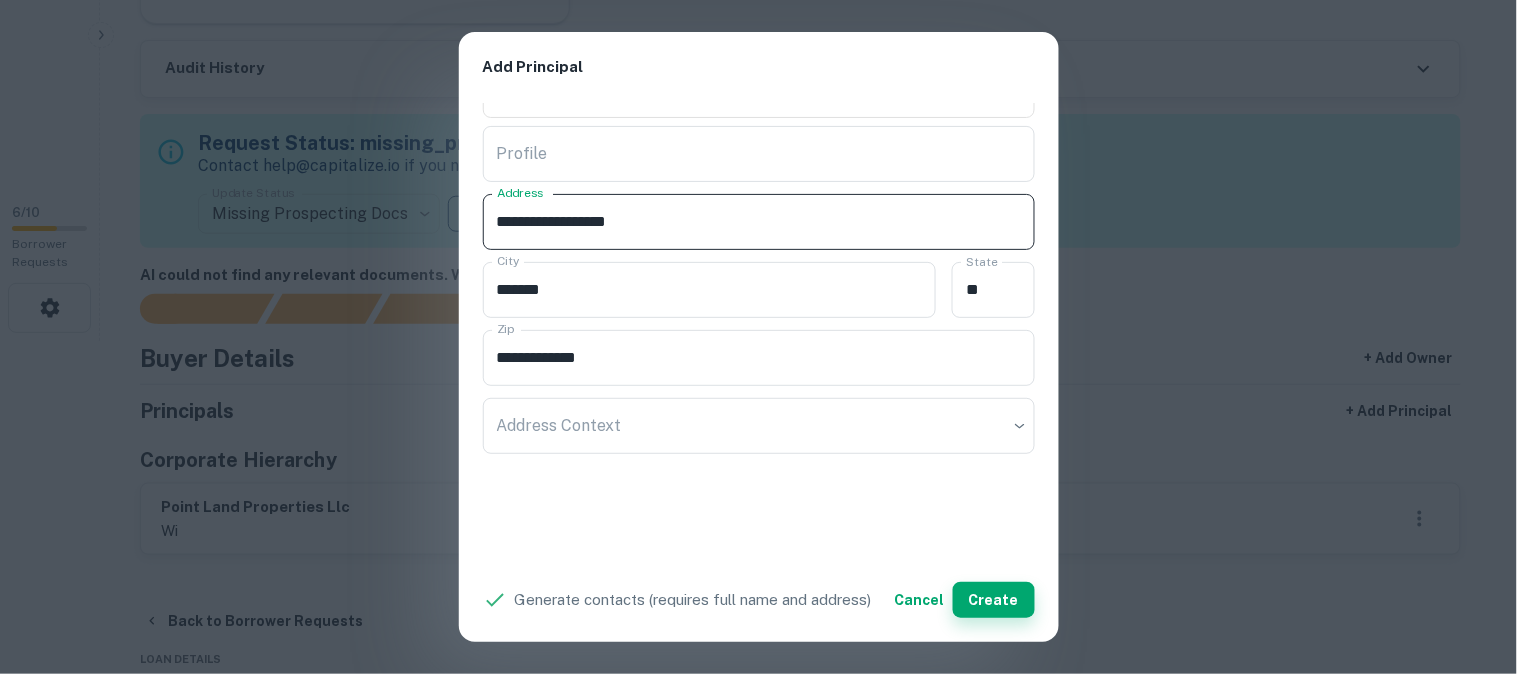 type on "**********" 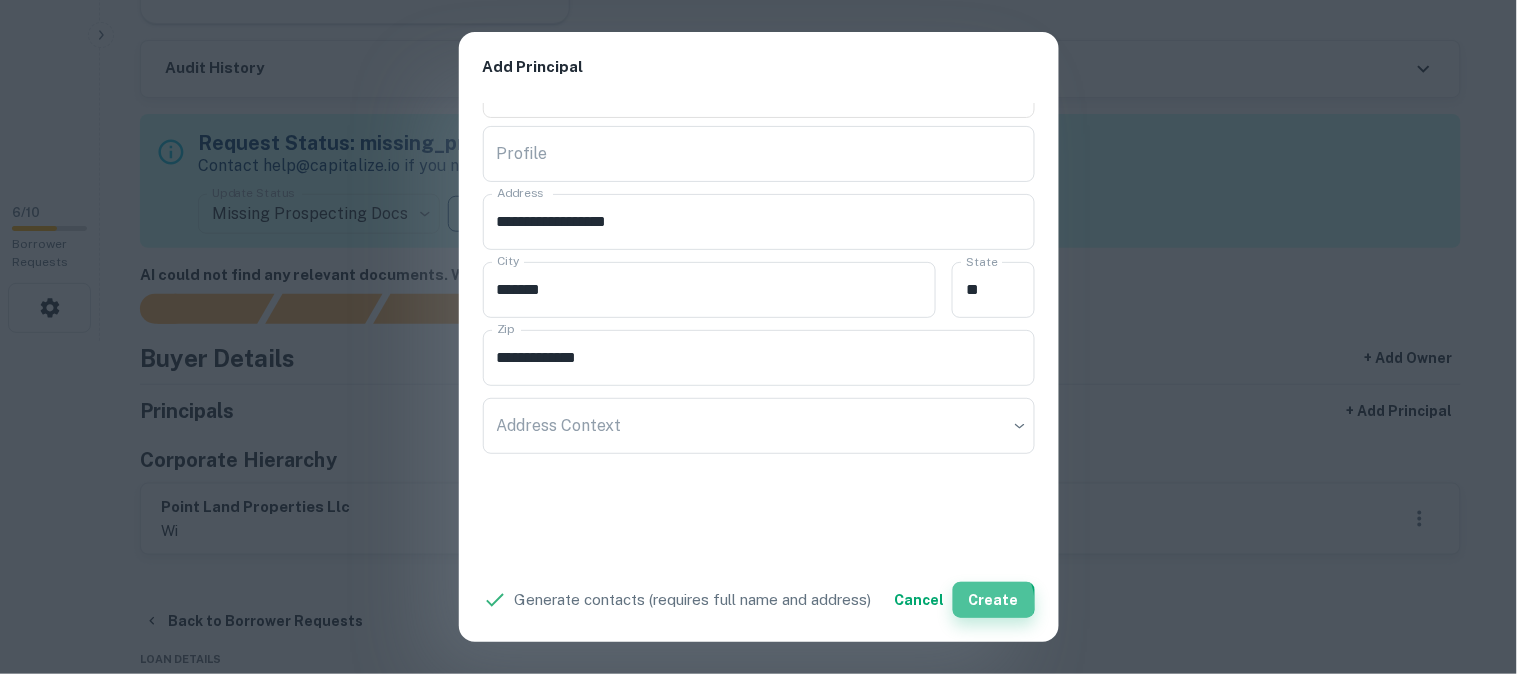 click on "Create" at bounding box center [994, 600] 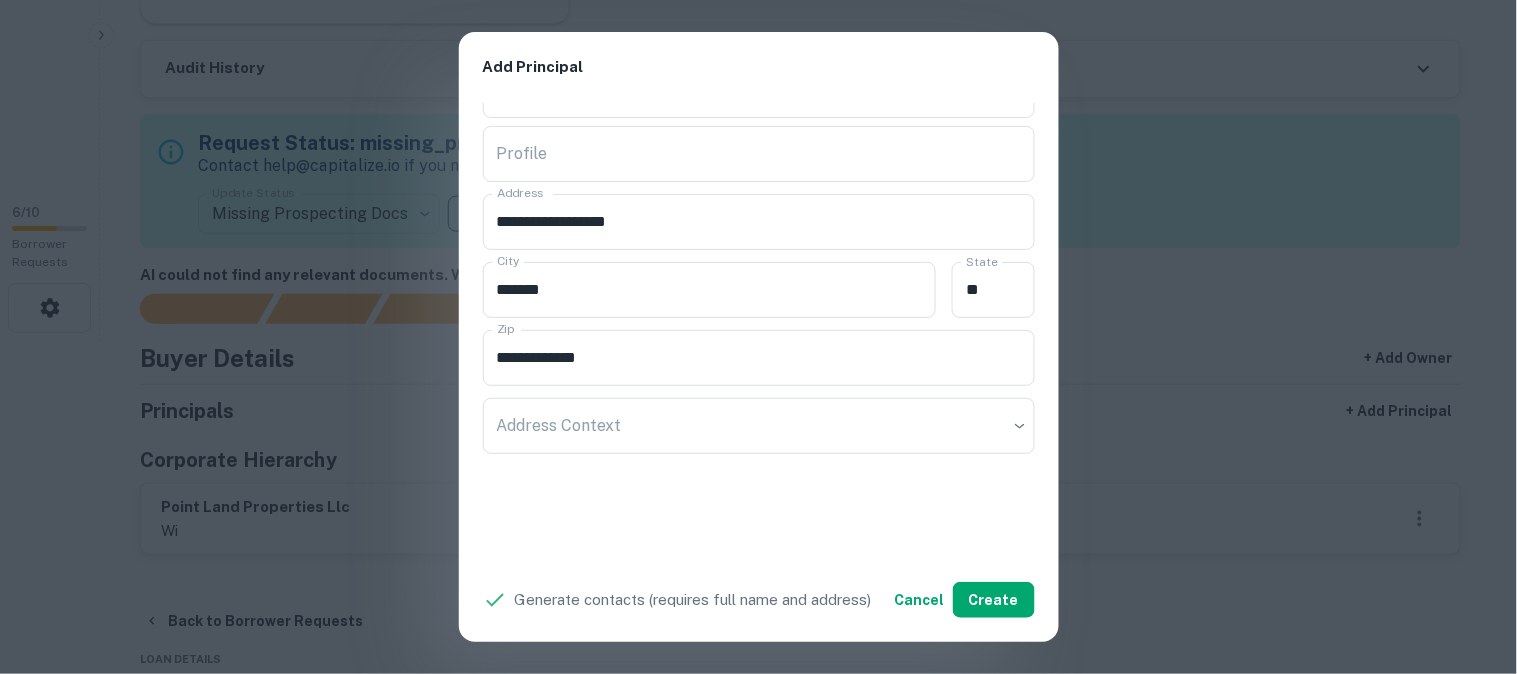 click on "**********" at bounding box center [758, 337] 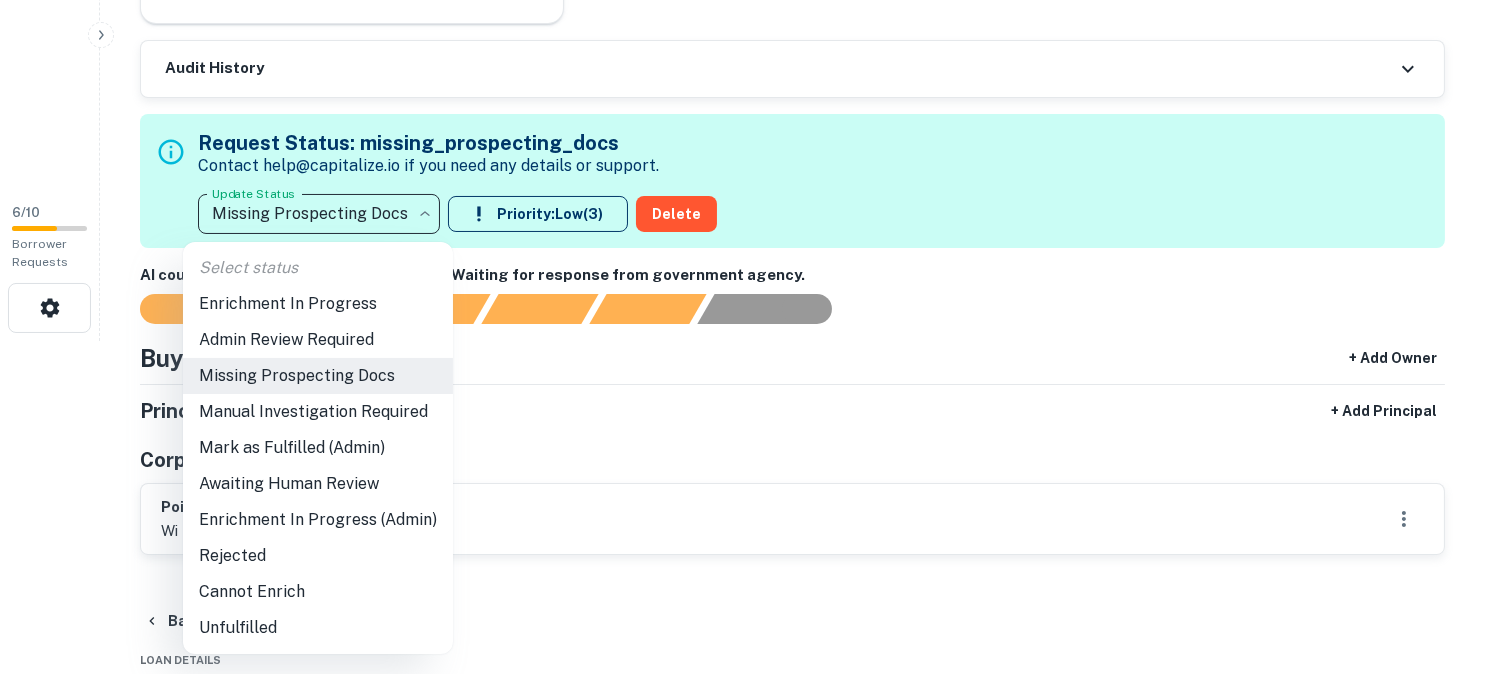 click on "**********" at bounding box center [750, 4] 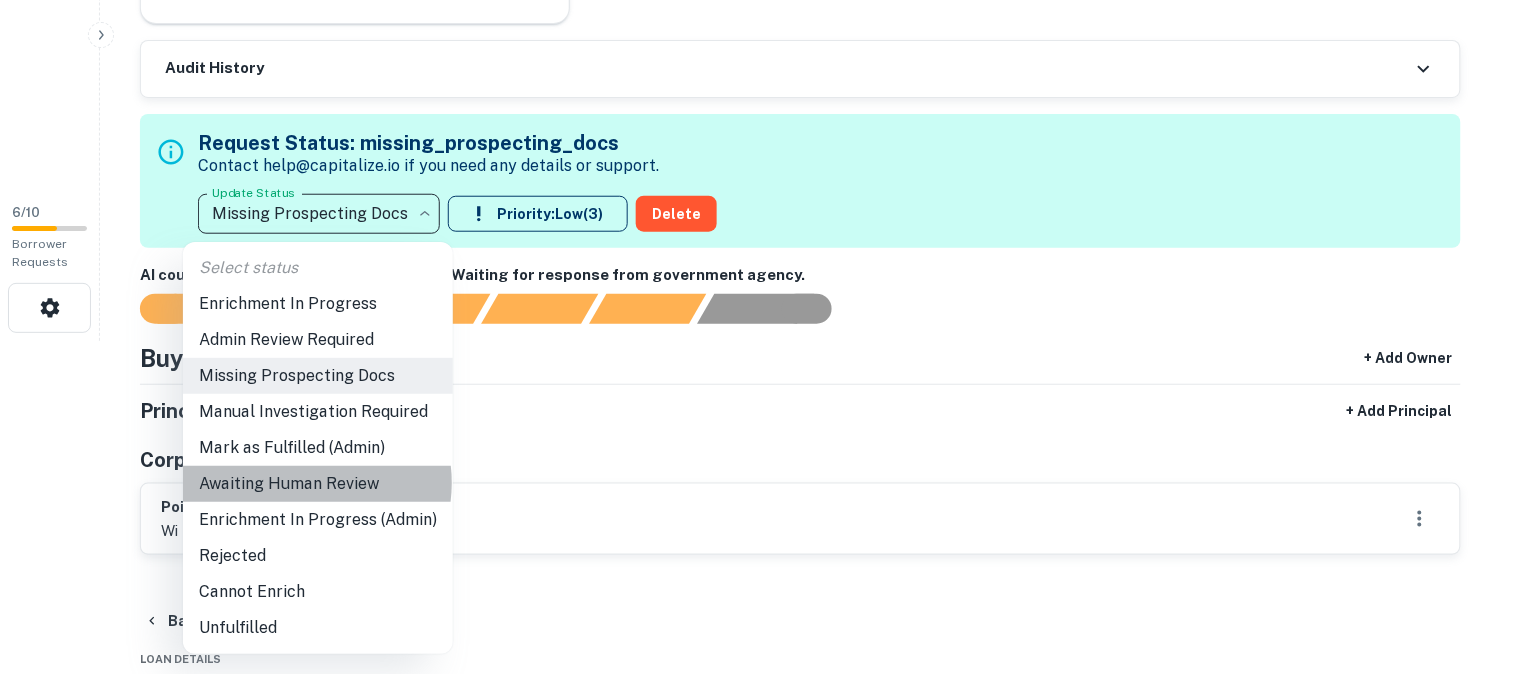 click on "Awaiting Human Review" at bounding box center (318, 484) 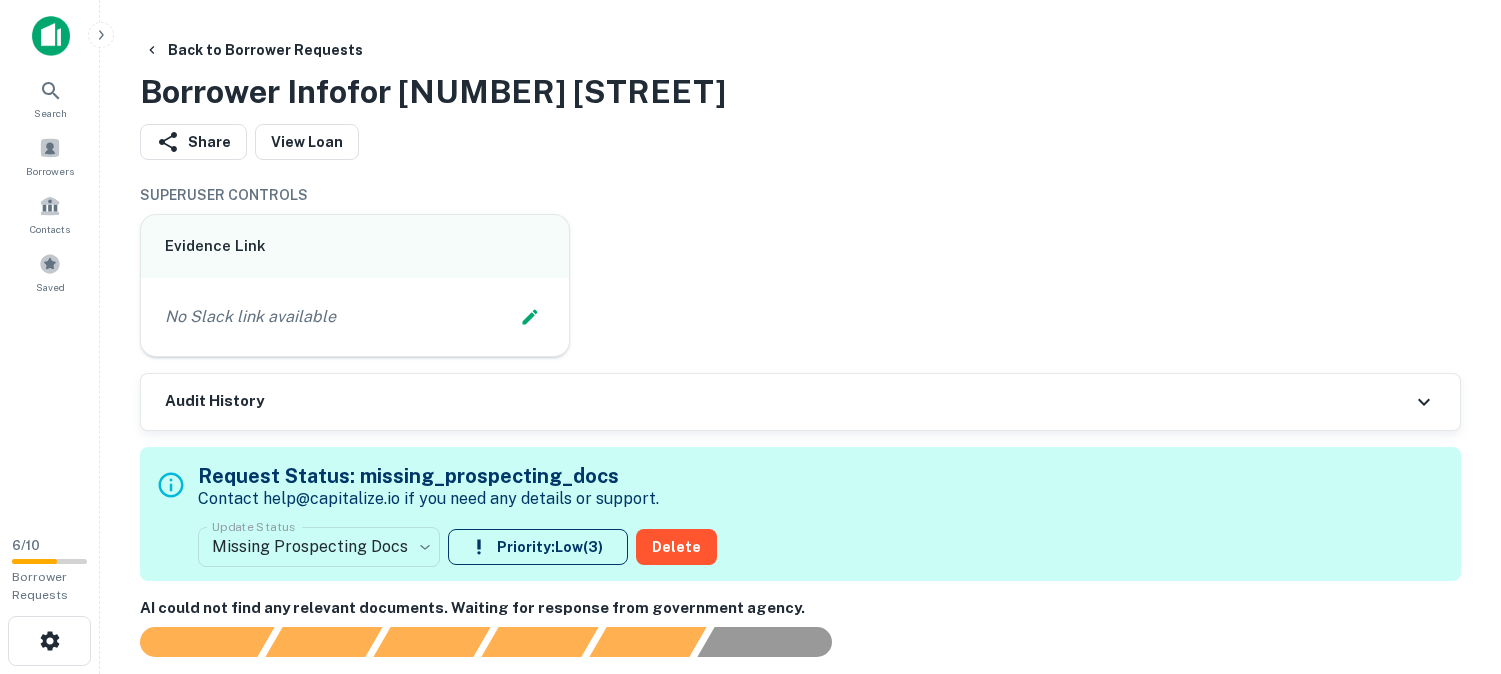 scroll, scrollTop: 0, scrollLeft: 0, axis: both 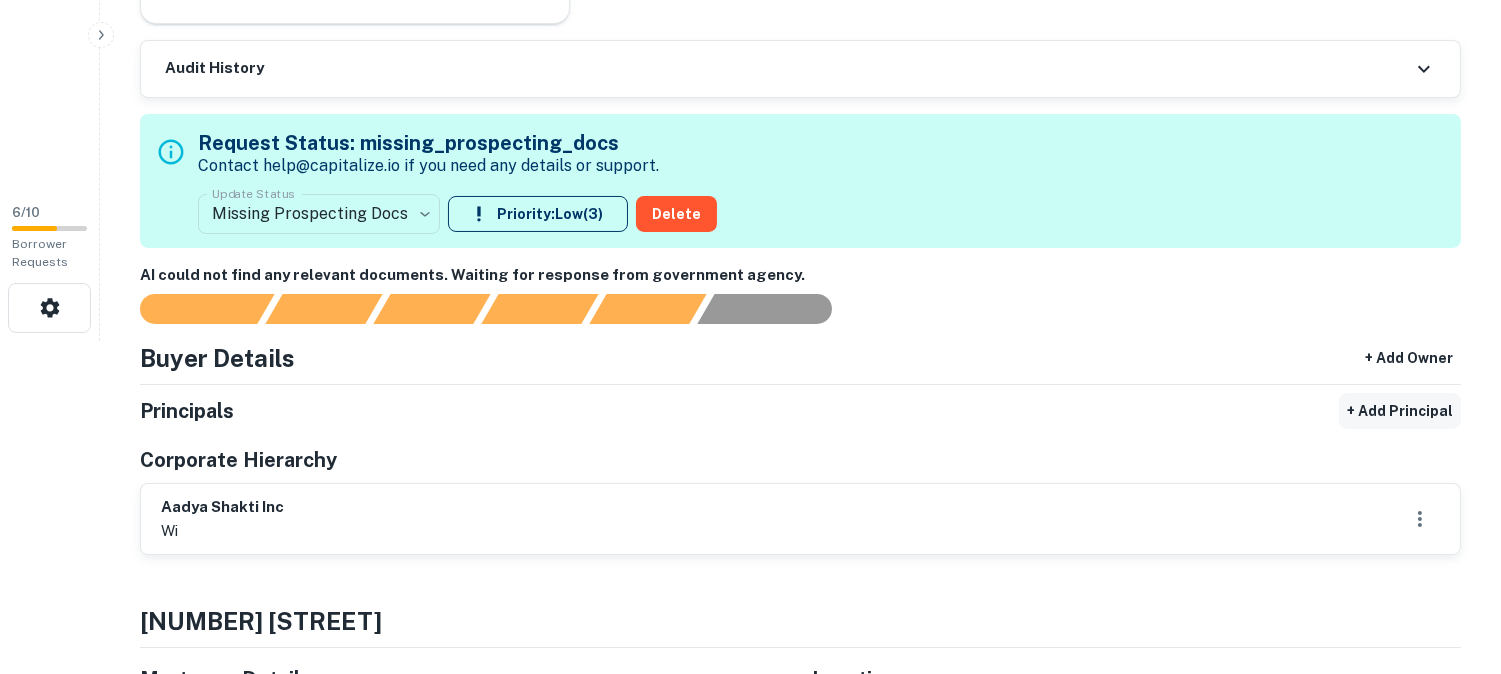 click on "+ Add Principal" at bounding box center (1400, 411) 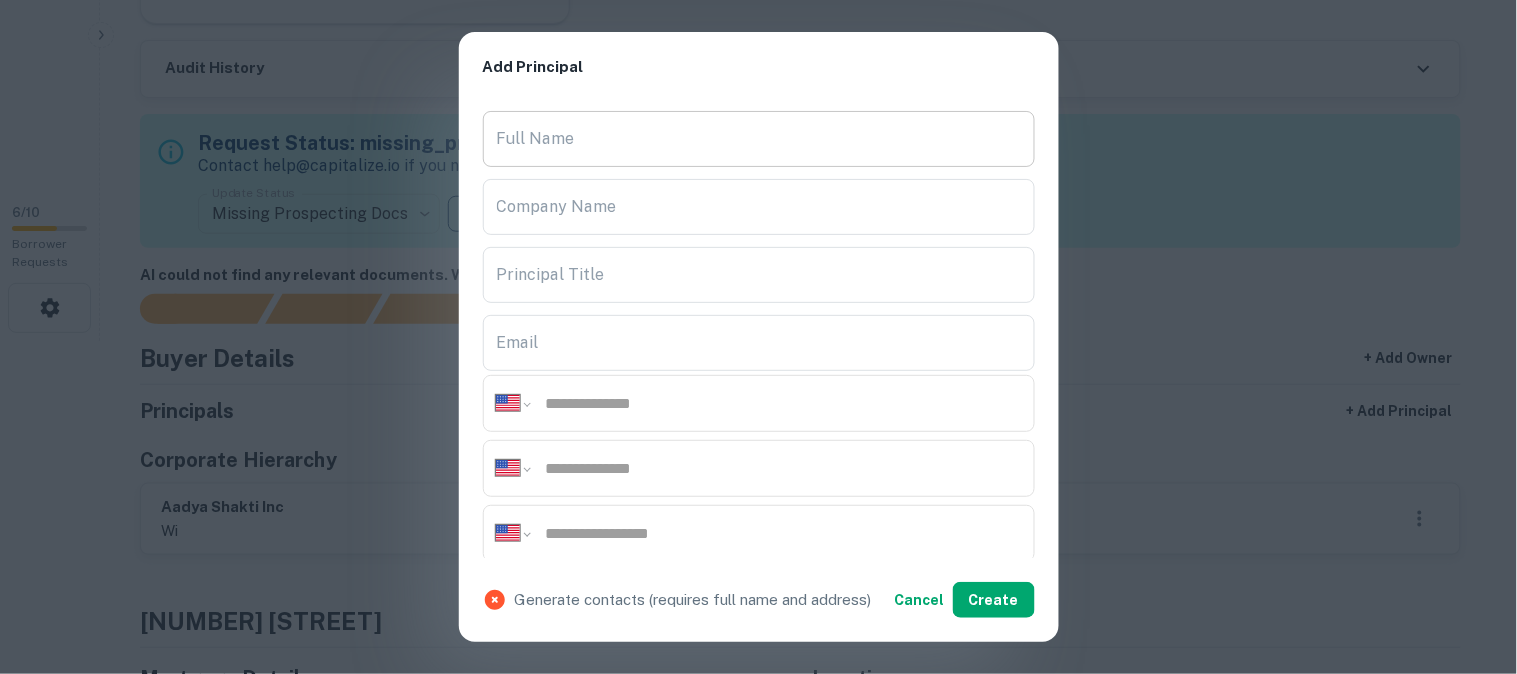 click on "Full Name" at bounding box center (759, 139) 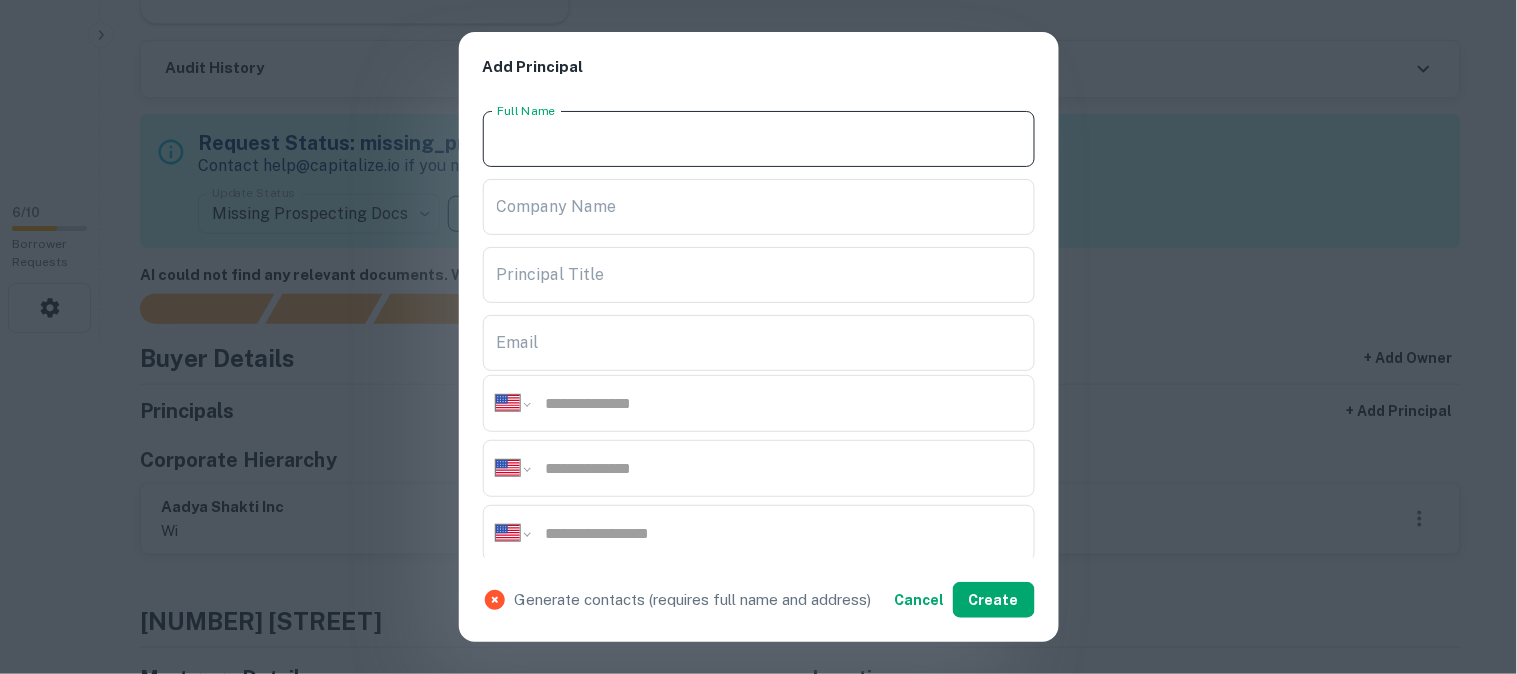 paste on "**********" 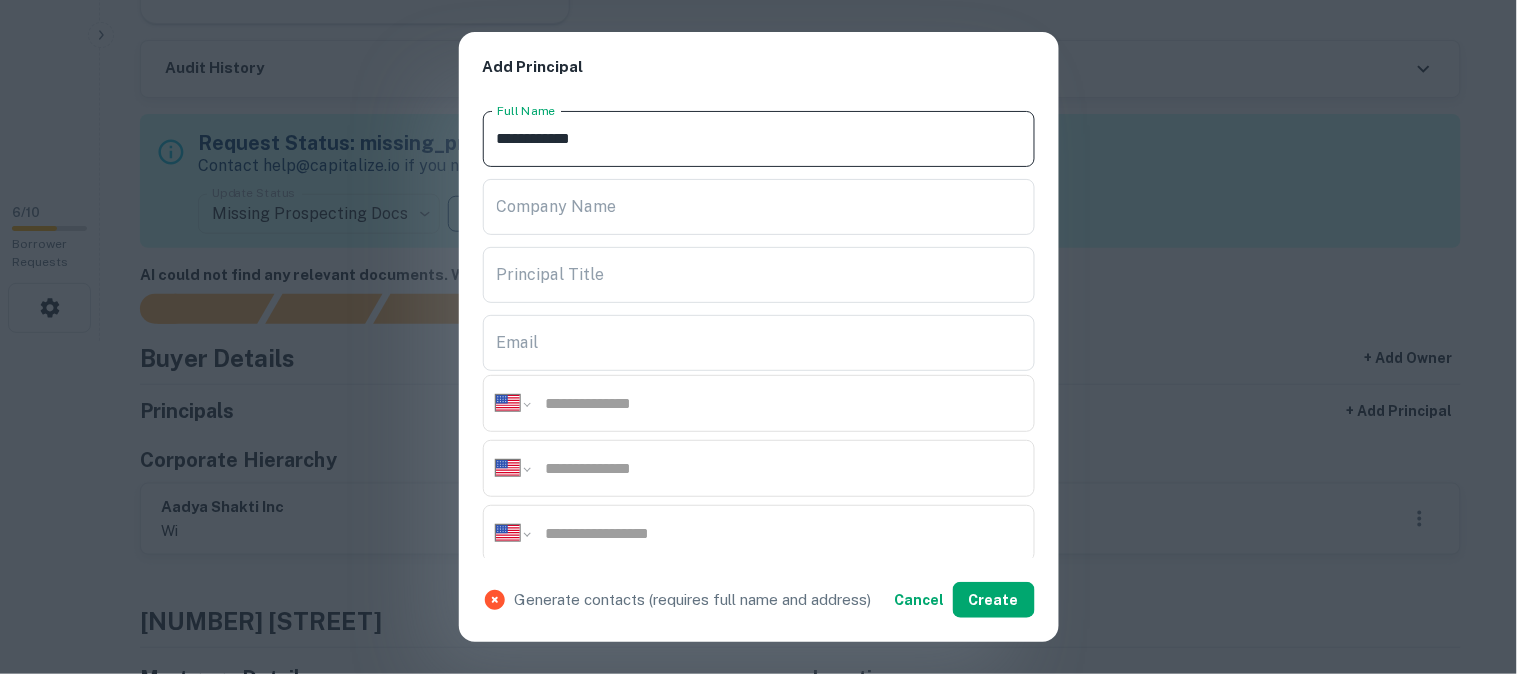 type on "**********" 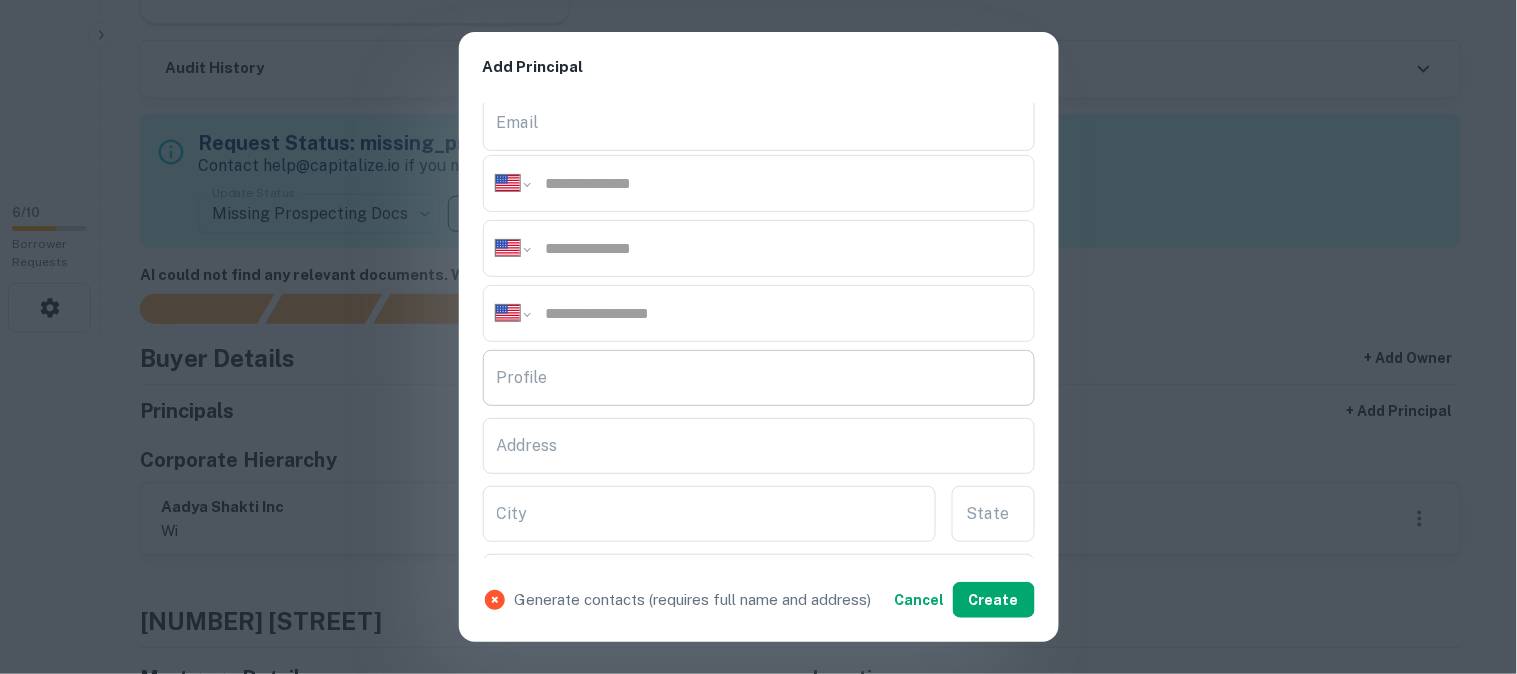 scroll, scrollTop: 222, scrollLeft: 0, axis: vertical 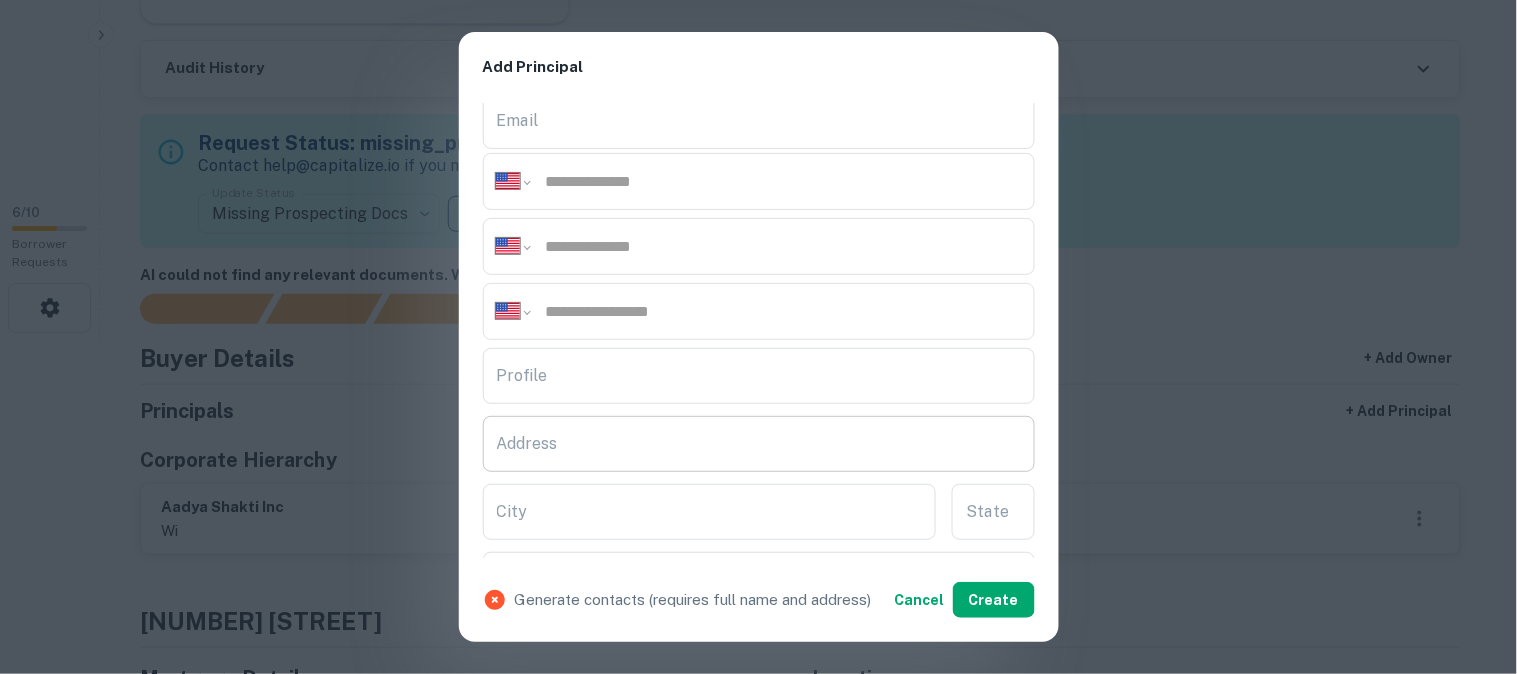 click on "Address" at bounding box center [759, 444] 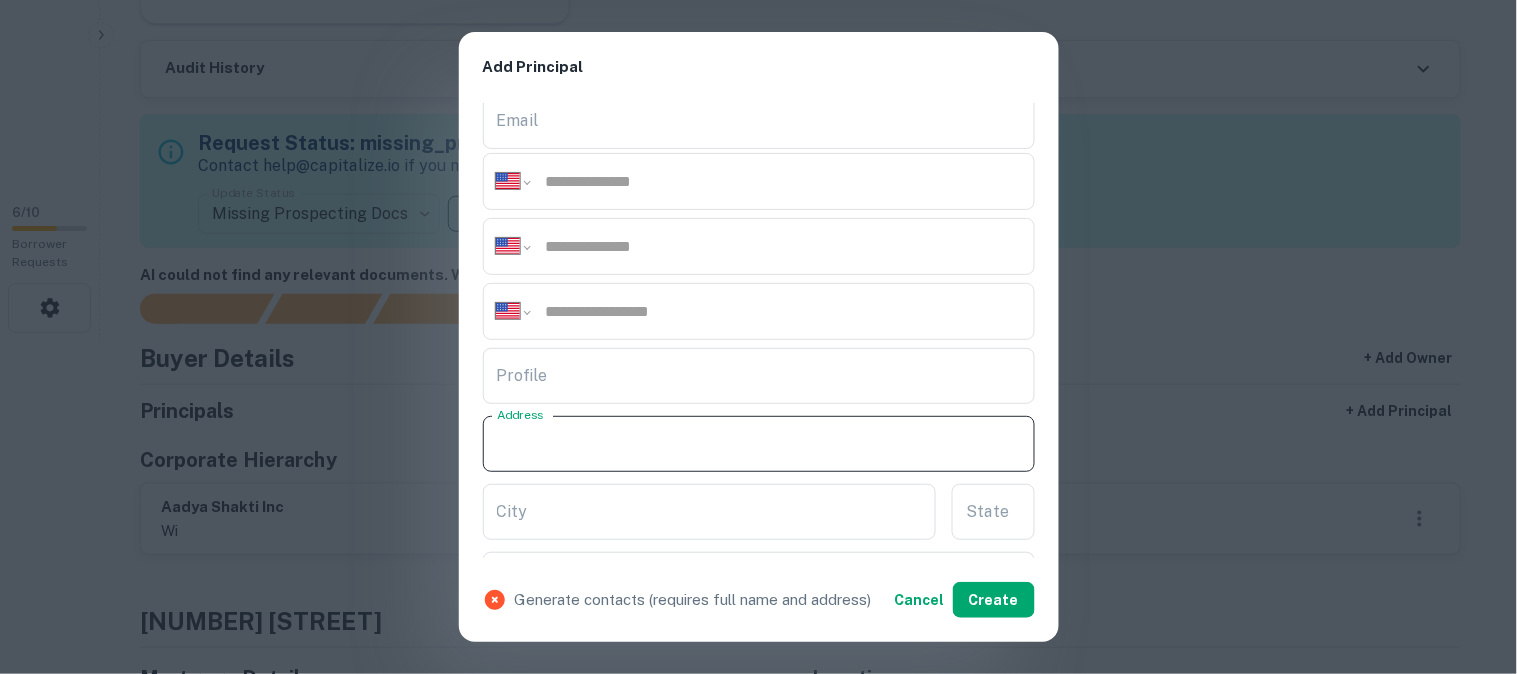 paste on "**********" 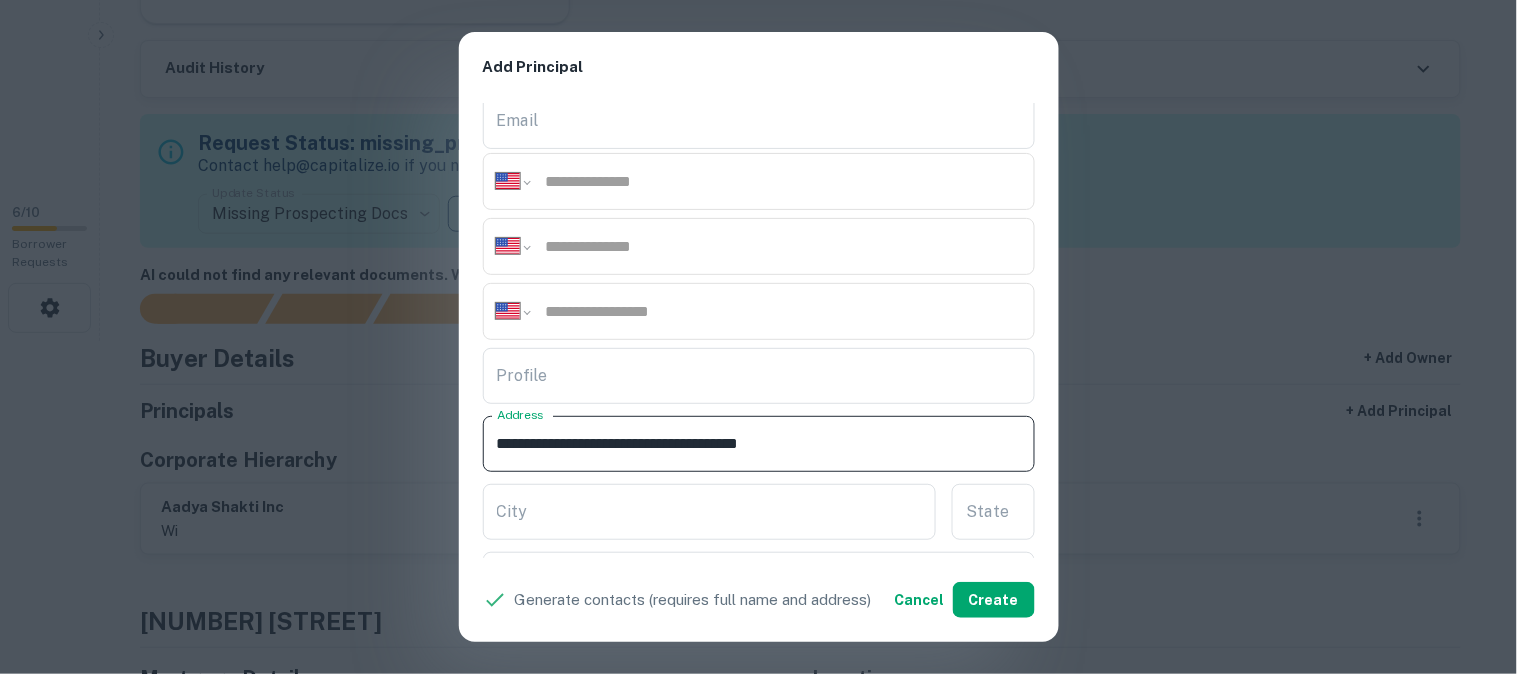click on "**********" at bounding box center [759, 444] 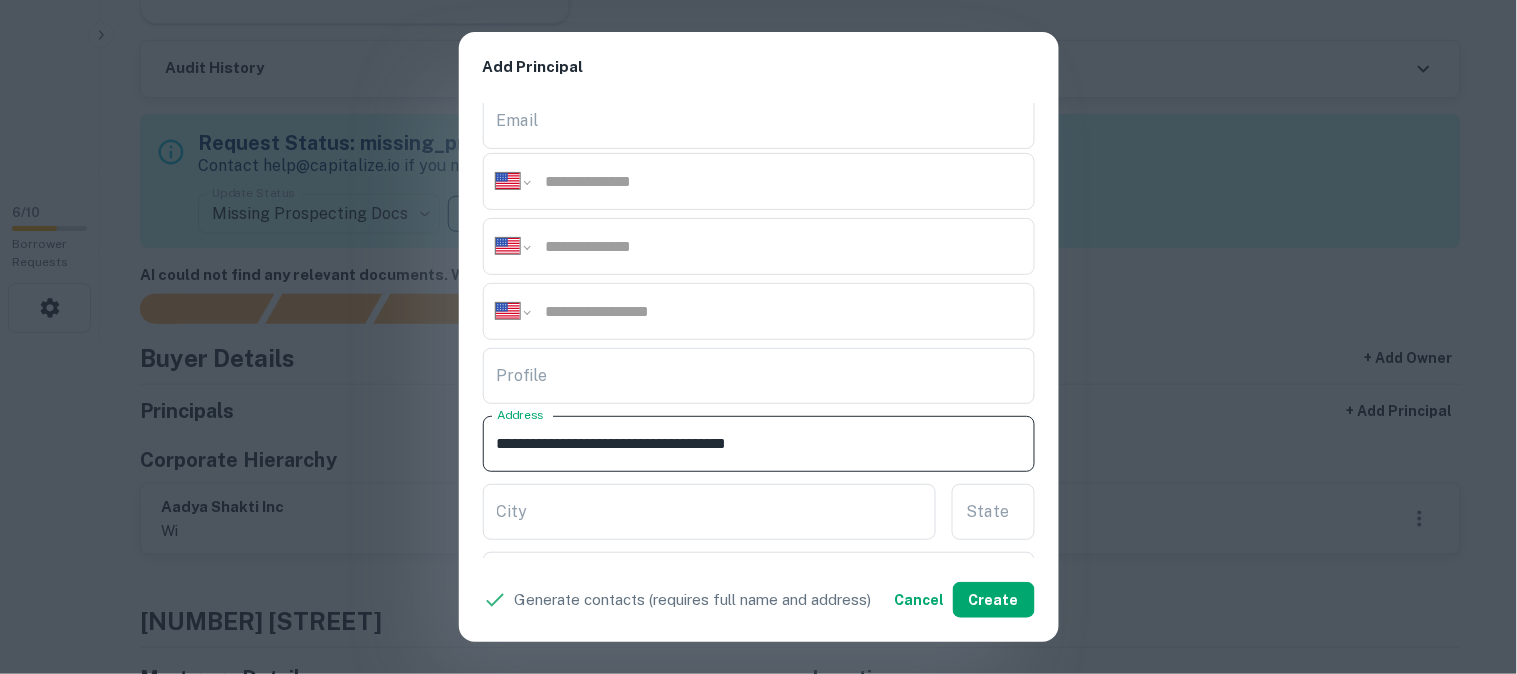 drag, startPoint x: 653, startPoint y: 443, endPoint x: 753, endPoint y: 463, distance: 101.98039 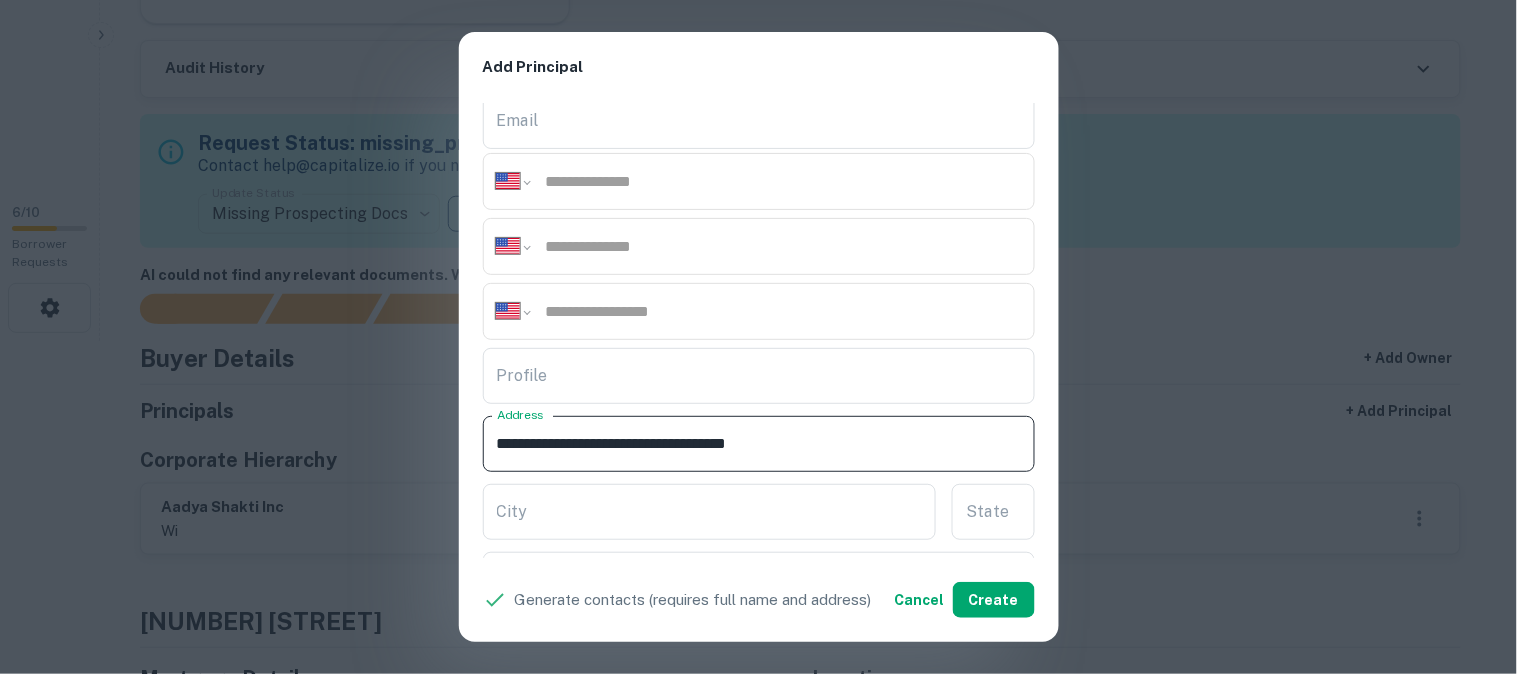 click on "**********" at bounding box center (759, 444) 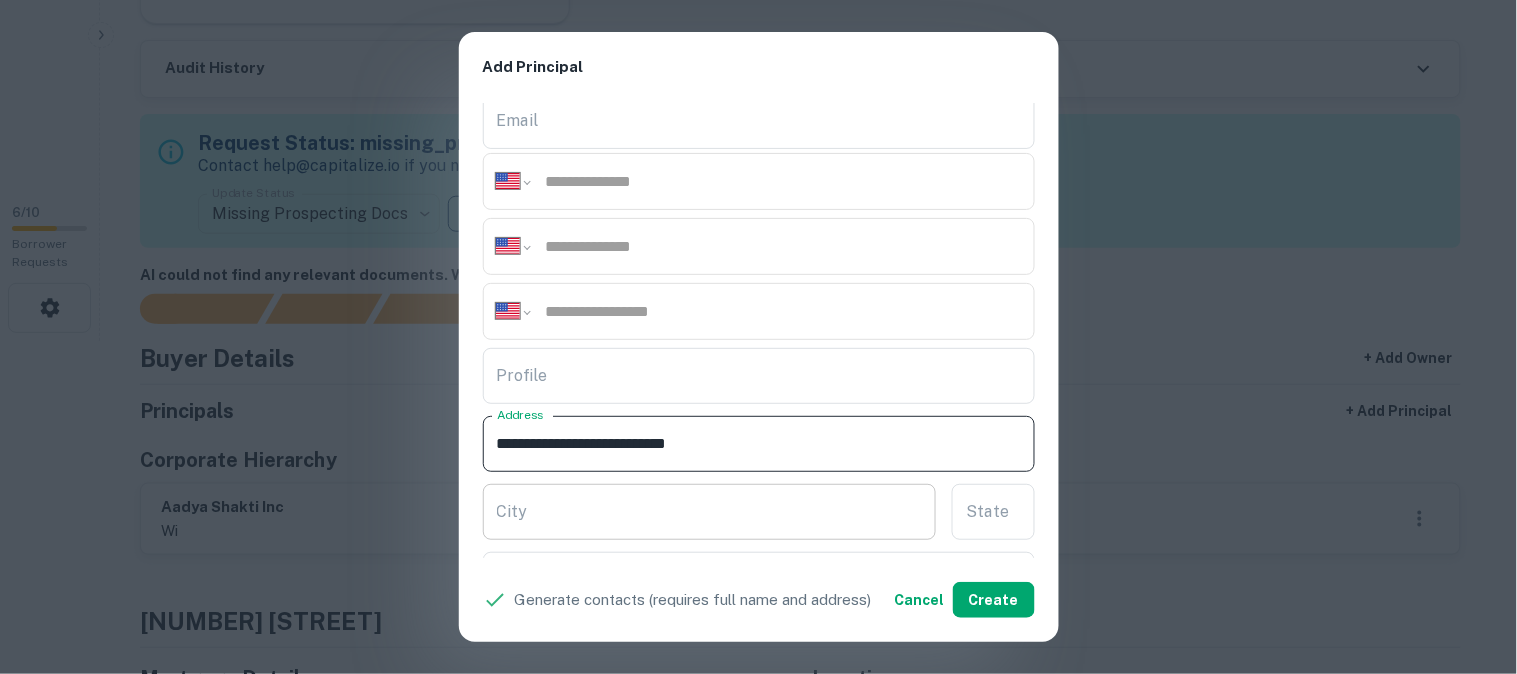 type on "**********" 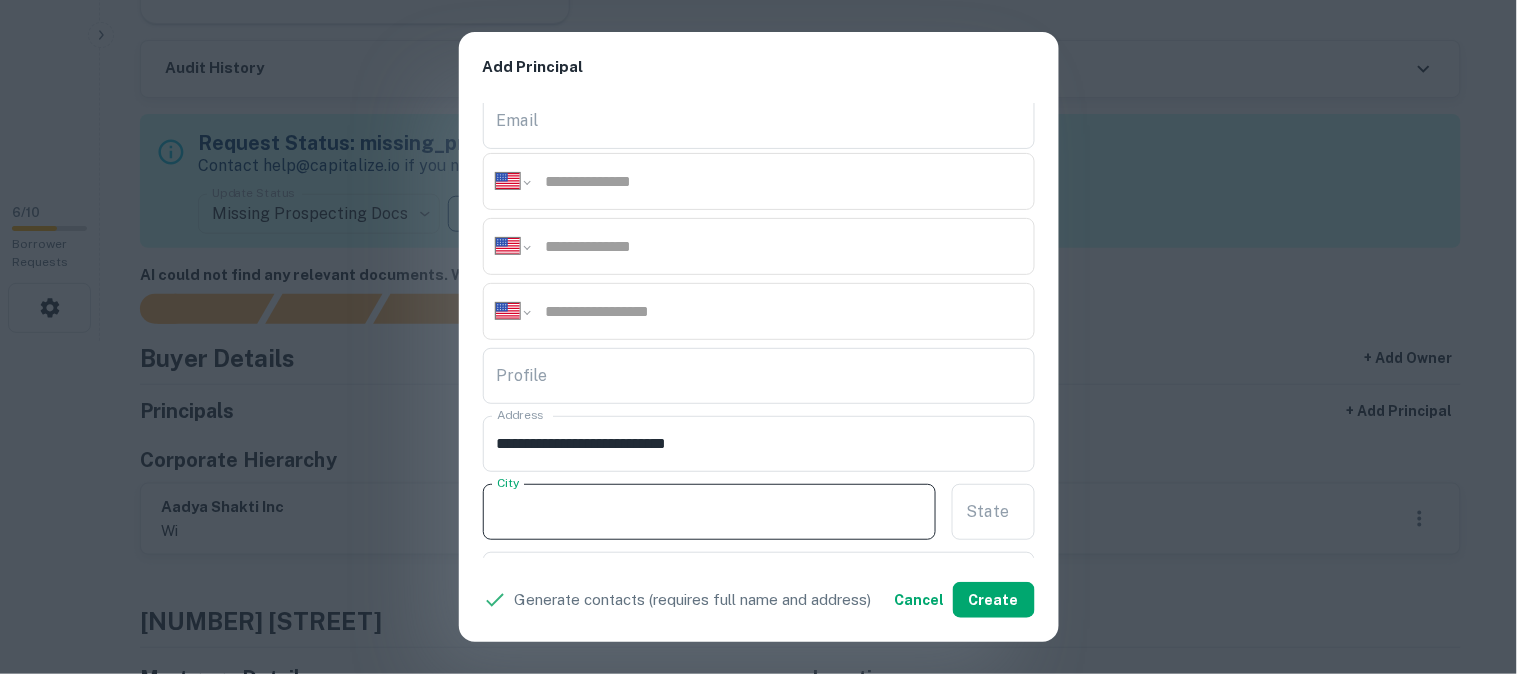 click on "City" at bounding box center [710, 512] 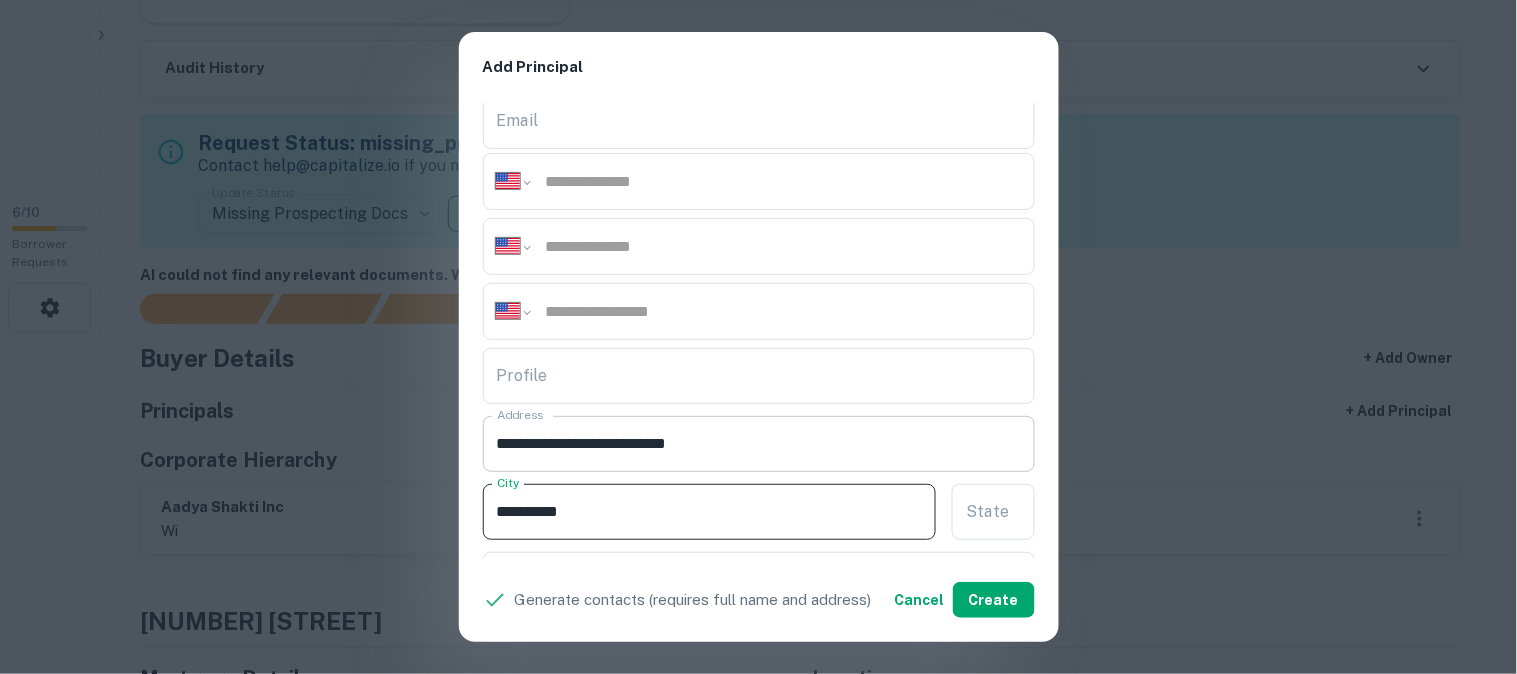 type on "**********" 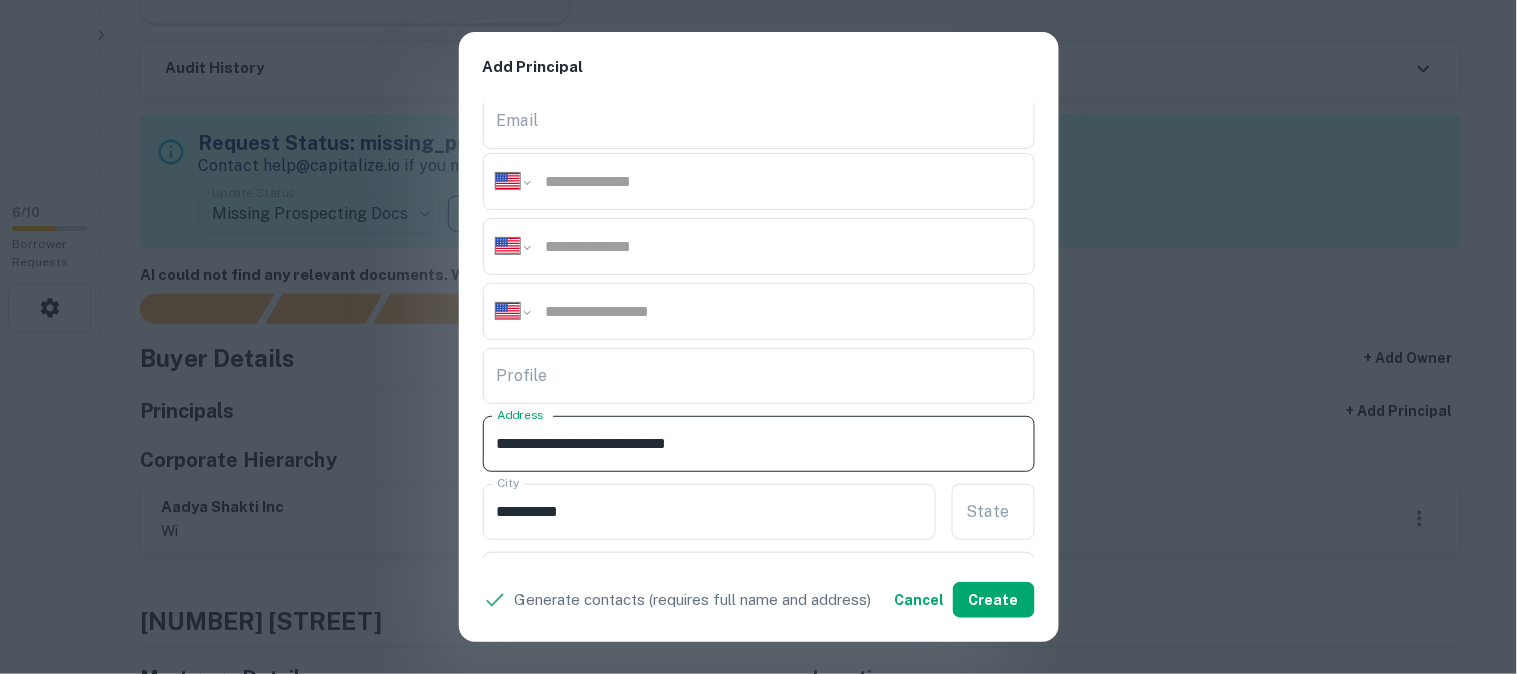 drag, startPoint x: 688, startPoint y: 443, endPoint x: 843, endPoint y: 457, distance: 155.63097 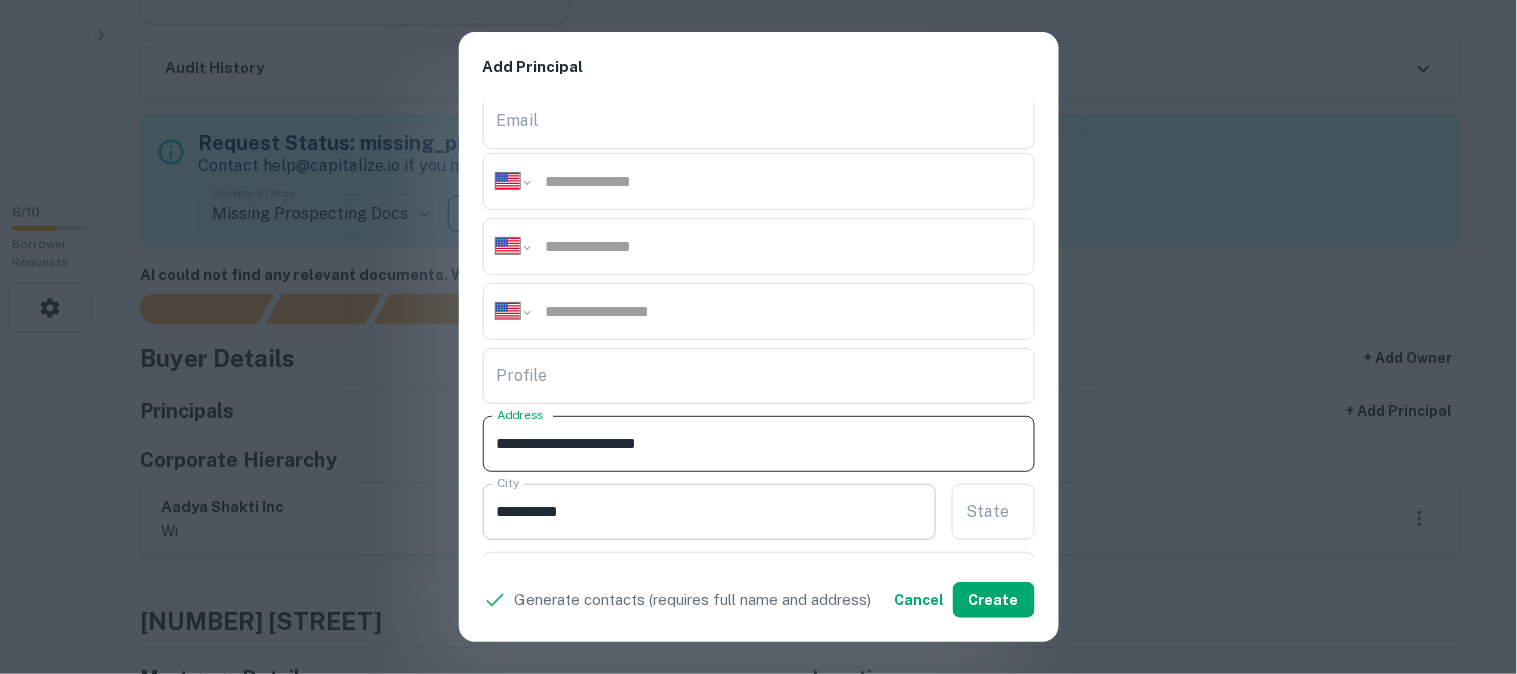 scroll, scrollTop: 333, scrollLeft: 0, axis: vertical 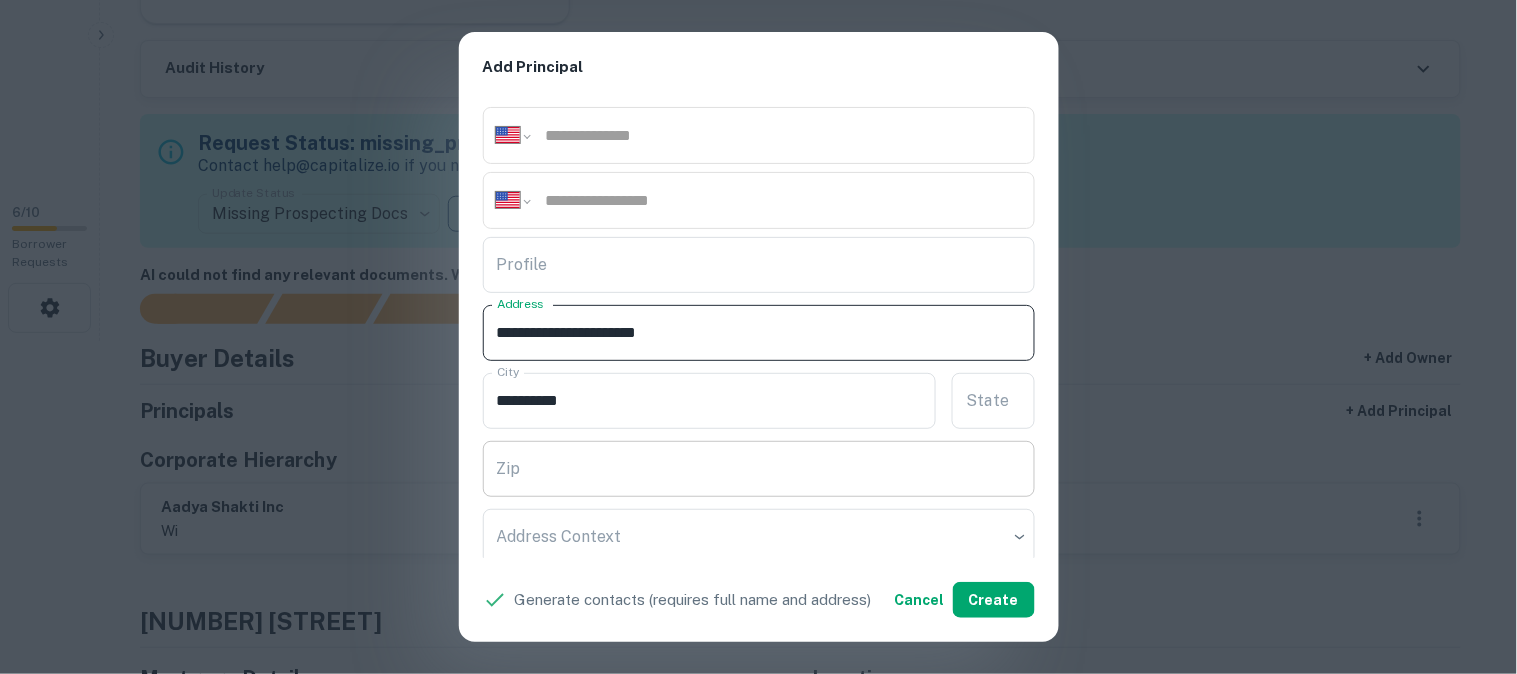 type on "**********" 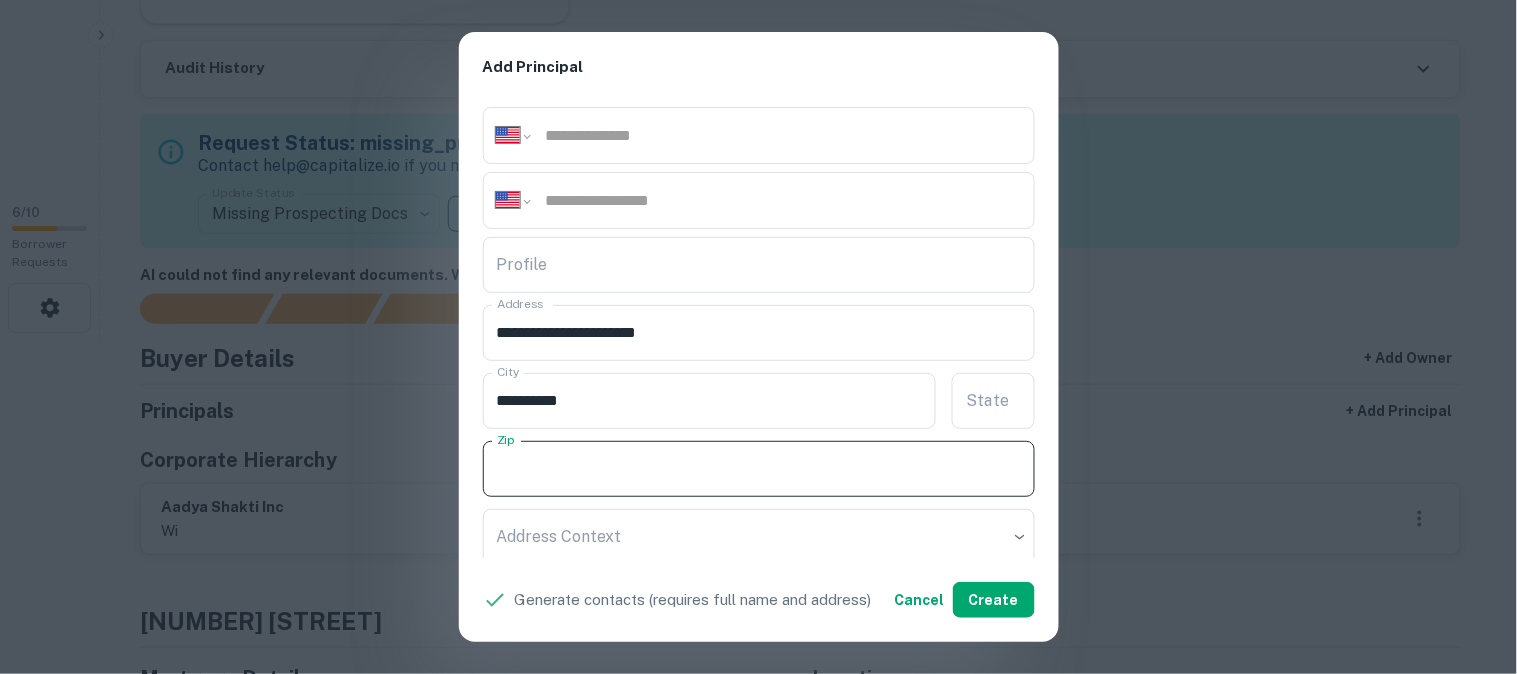 paste on "*****" 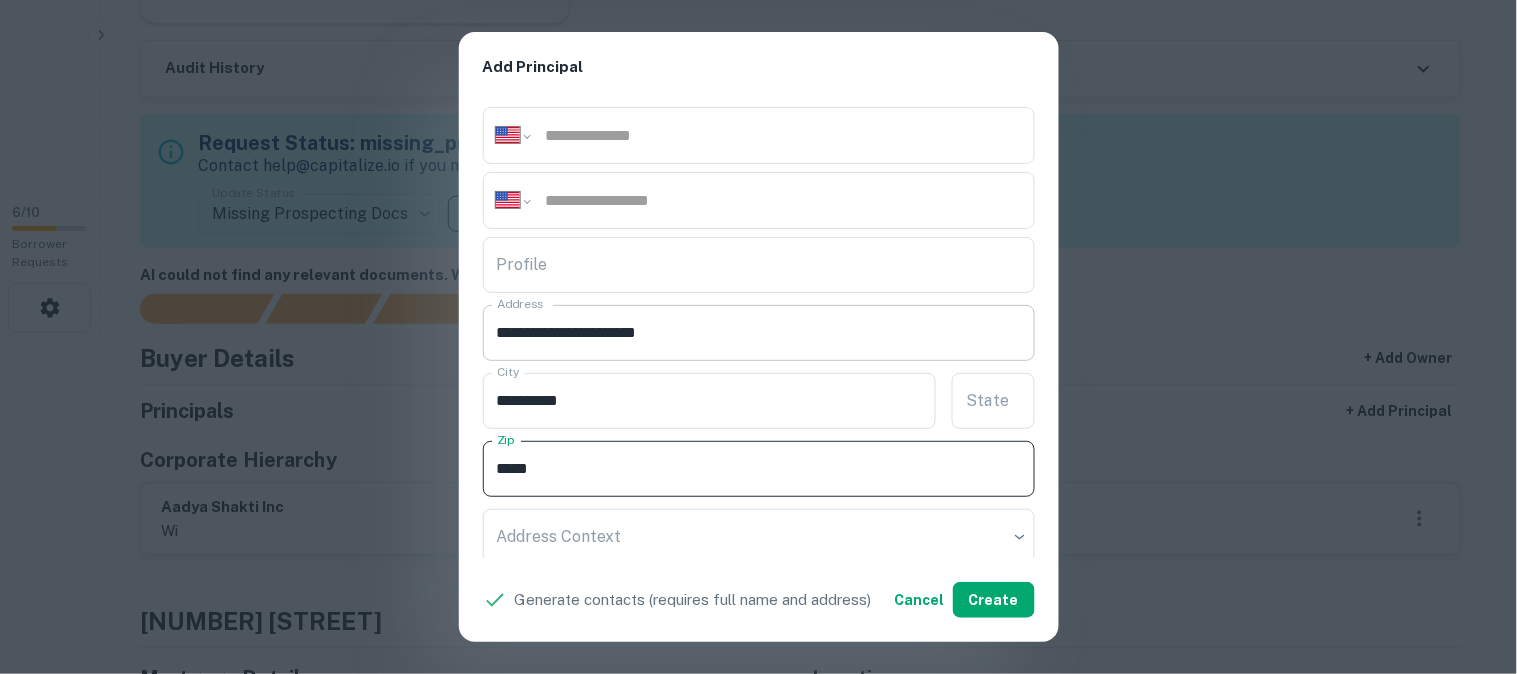 type on "*****" 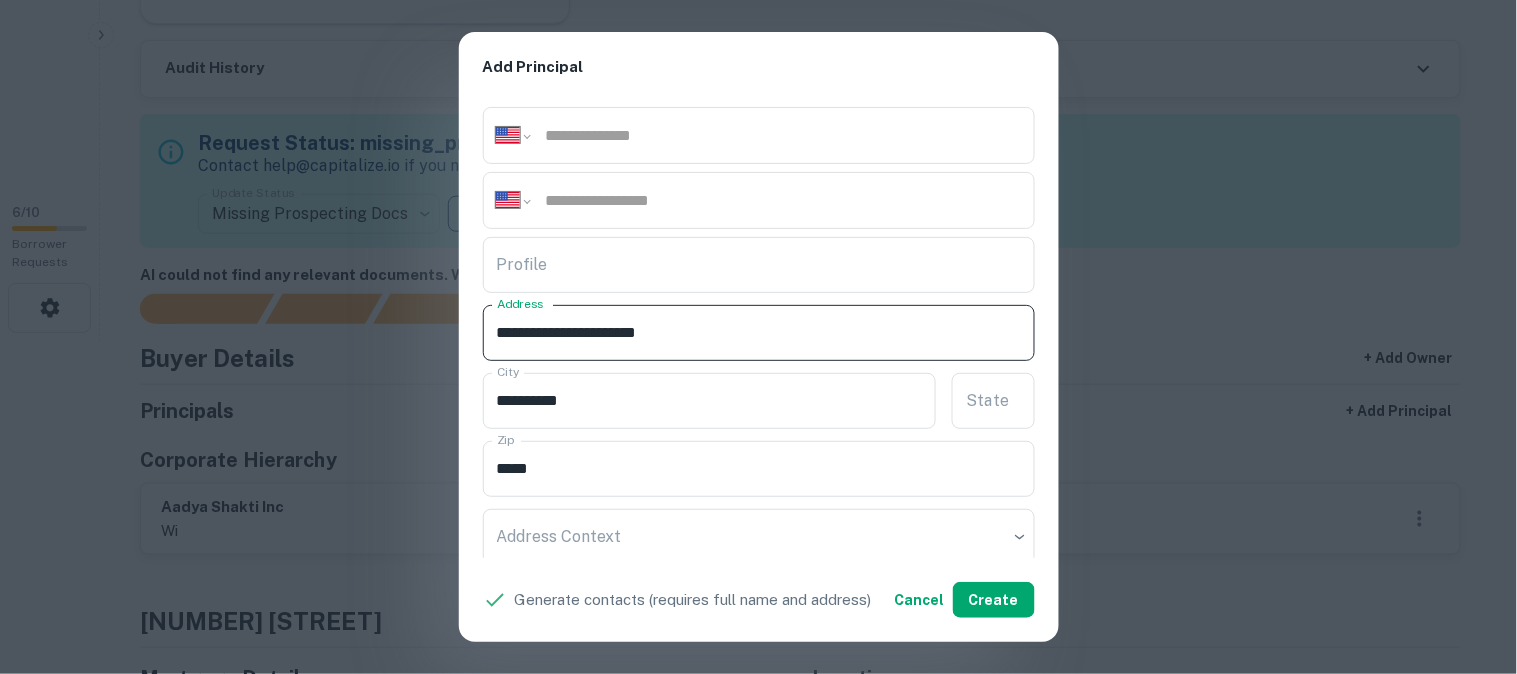 drag, startPoint x: 668, startPoint y: 330, endPoint x: 777, endPoint y: 346, distance: 110.16805 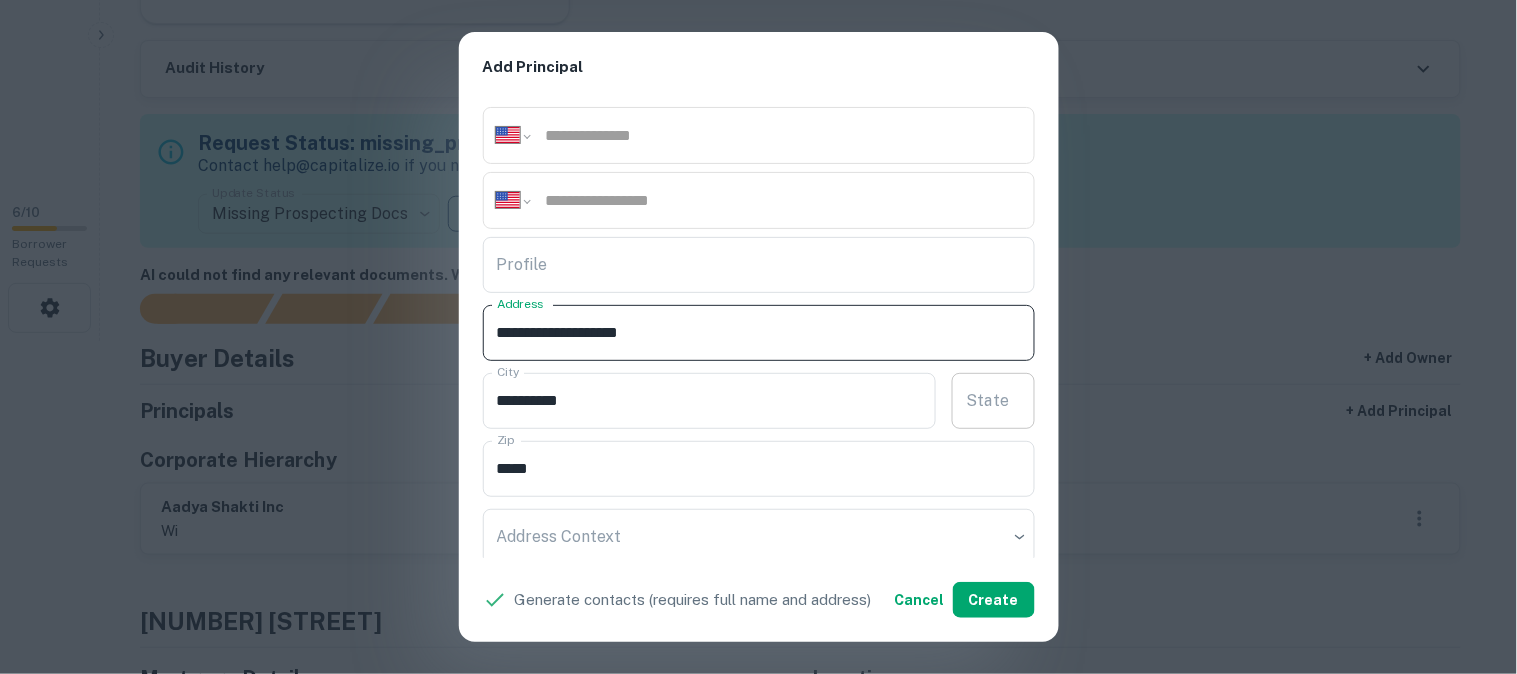 type on "**********" 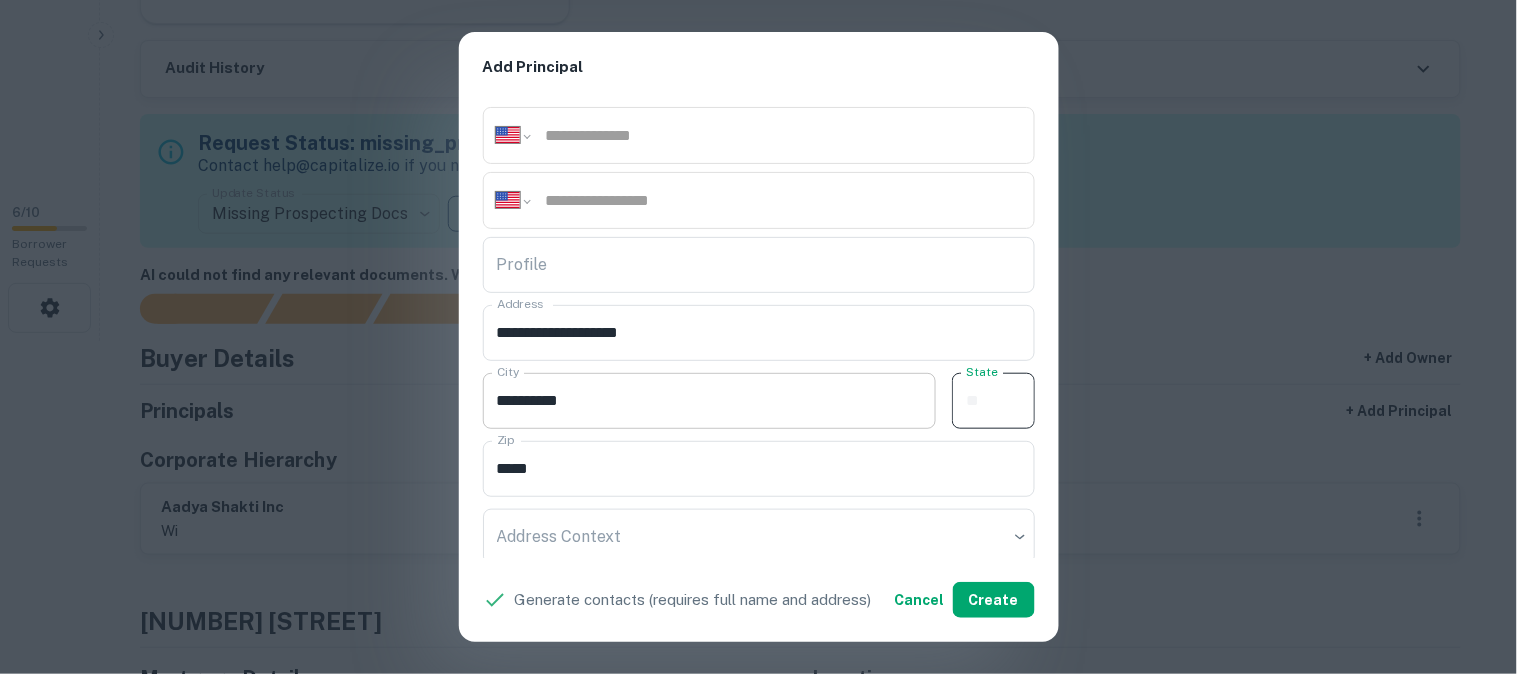 paste on "**" 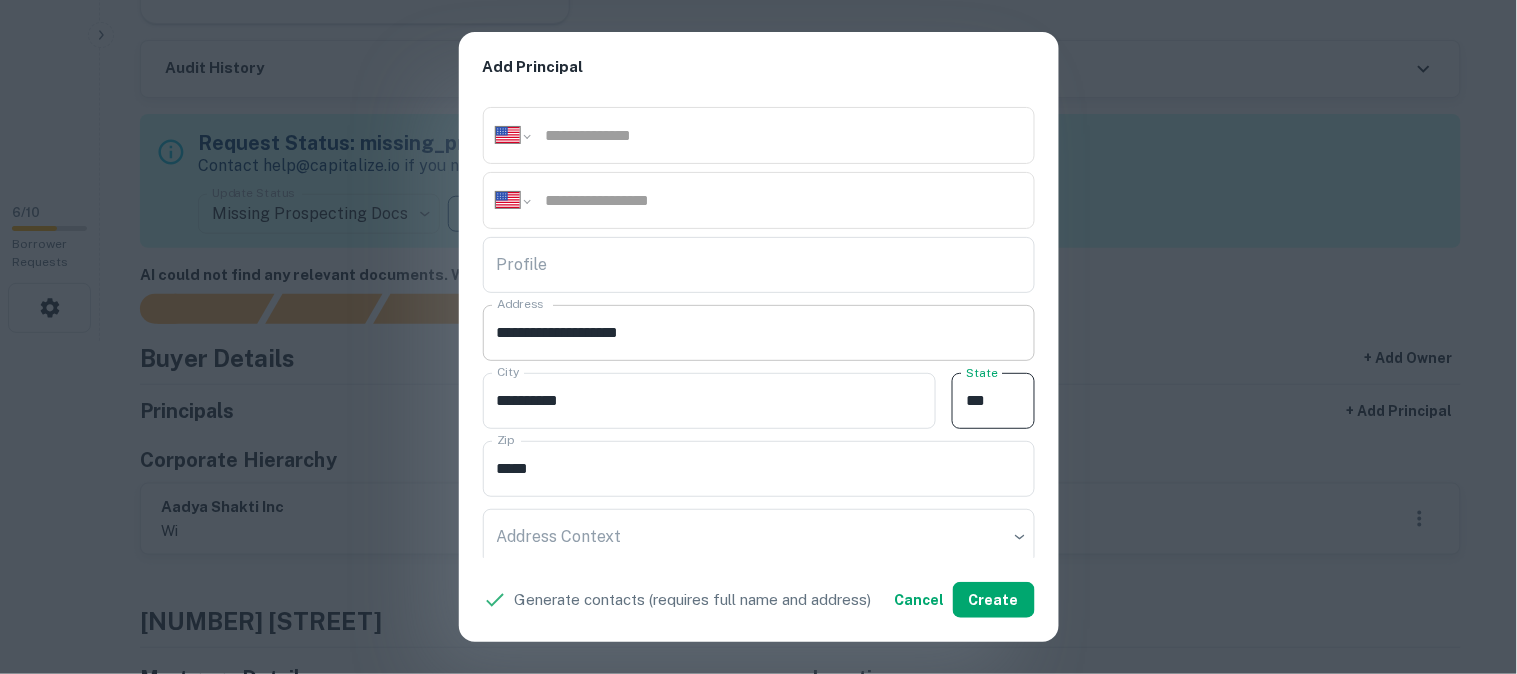 type on "**" 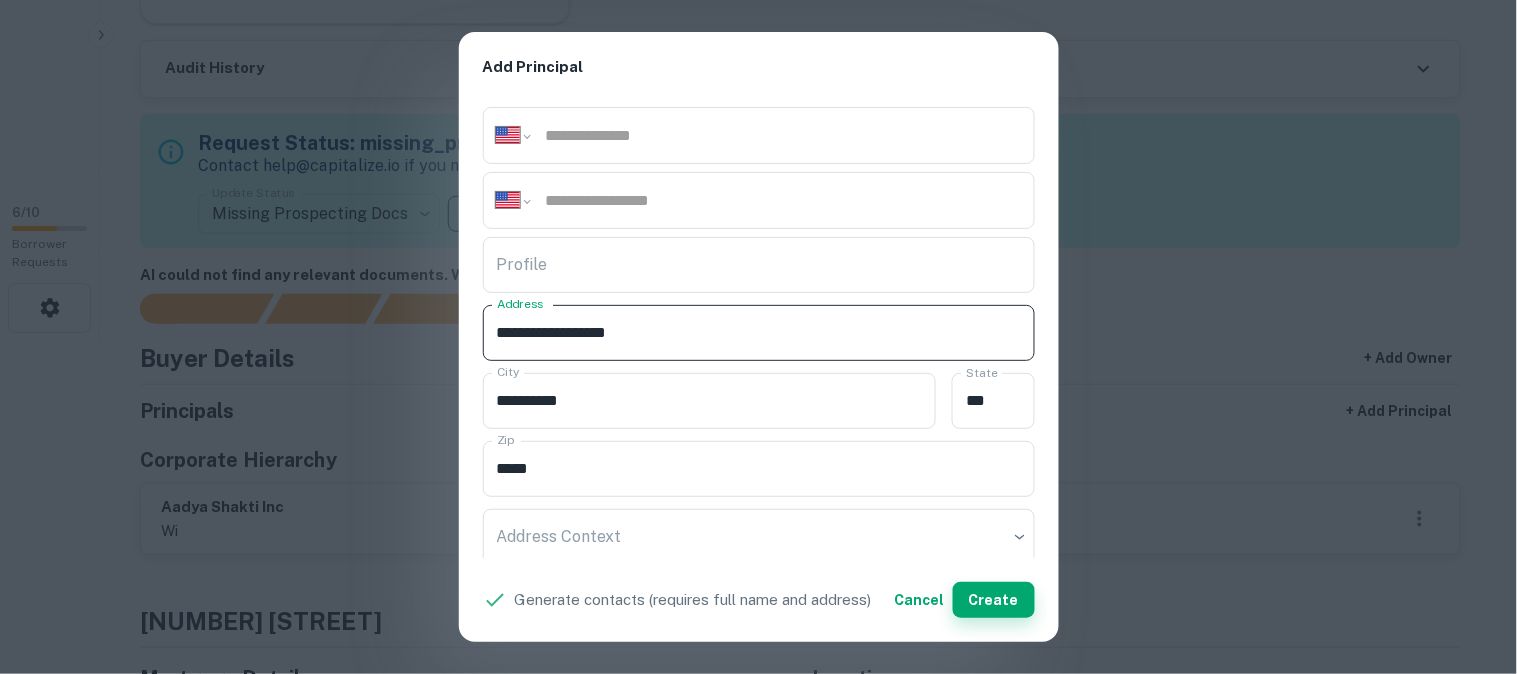 type on "**********" 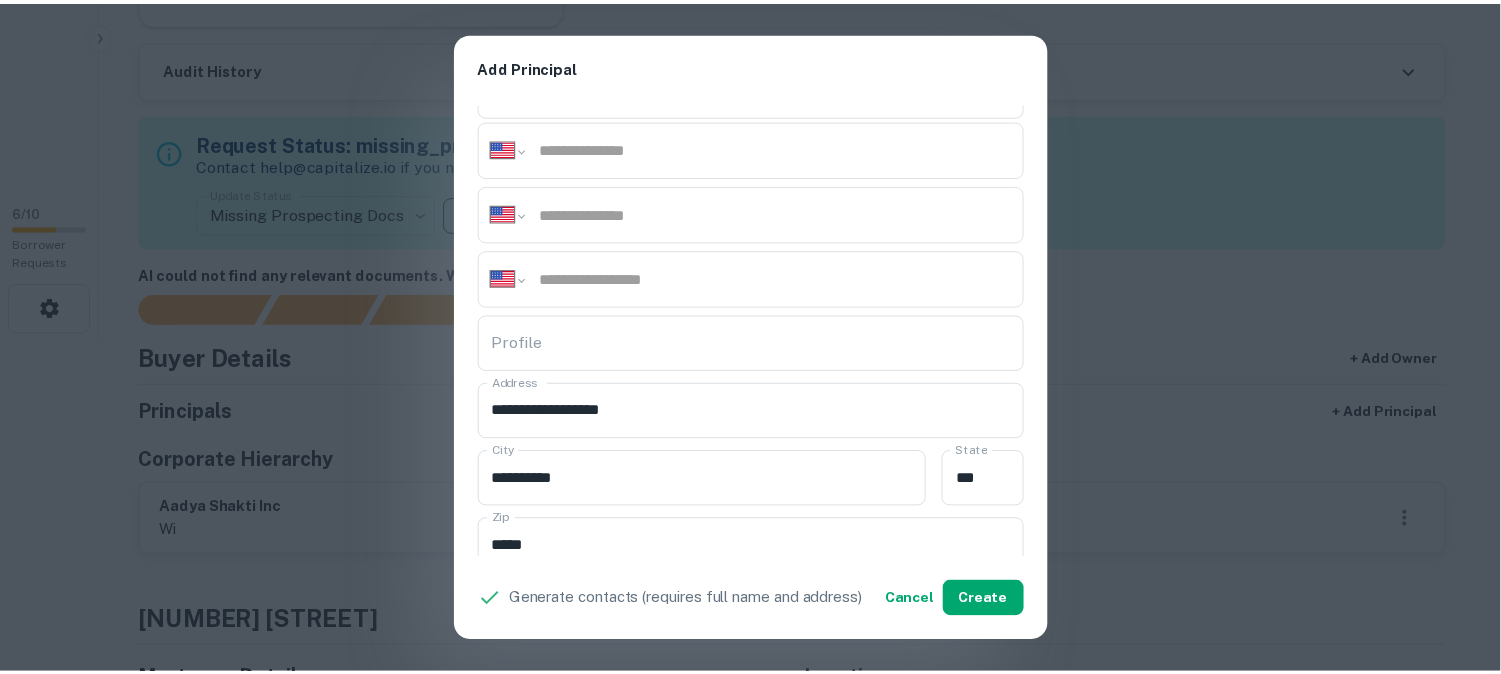 scroll, scrollTop: 333, scrollLeft: 0, axis: vertical 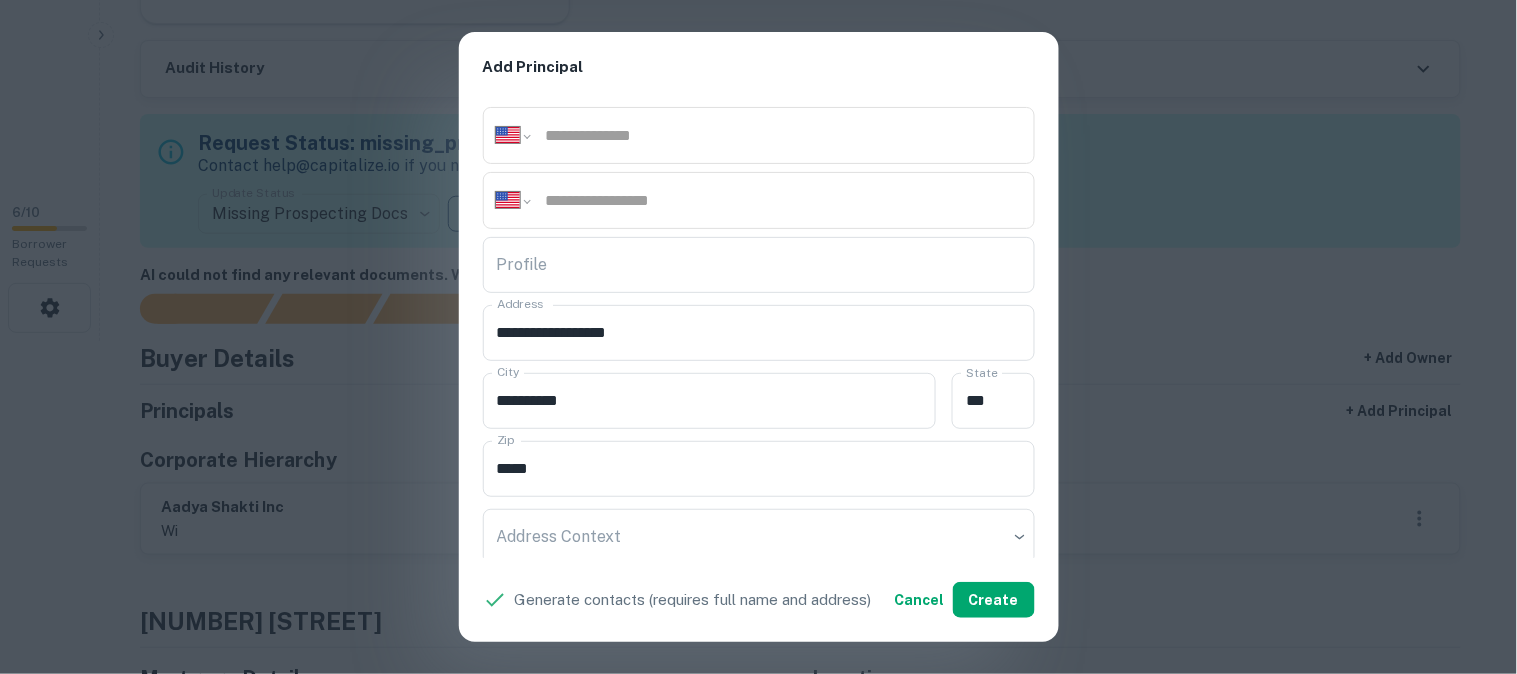 click on "**********" at bounding box center [758, 337] 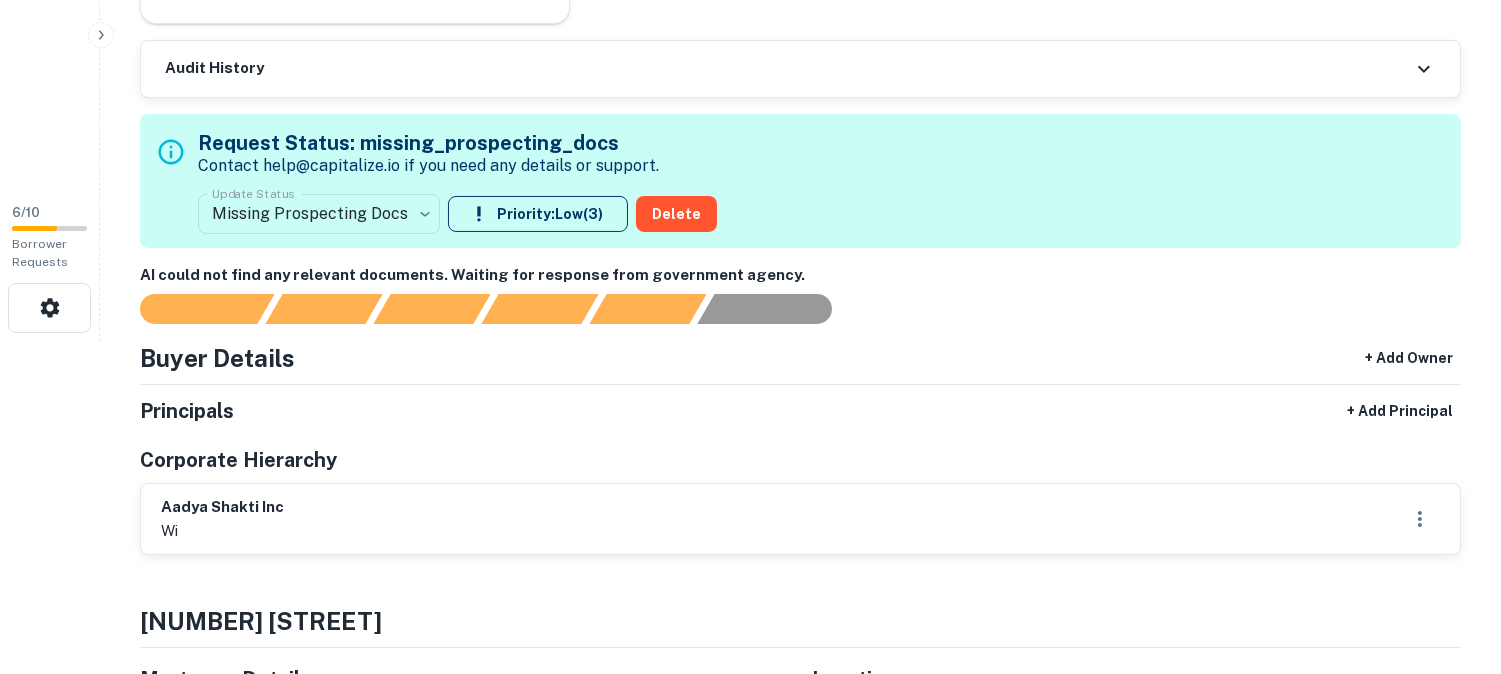 click on "**********" at bounding box center [750, 4] 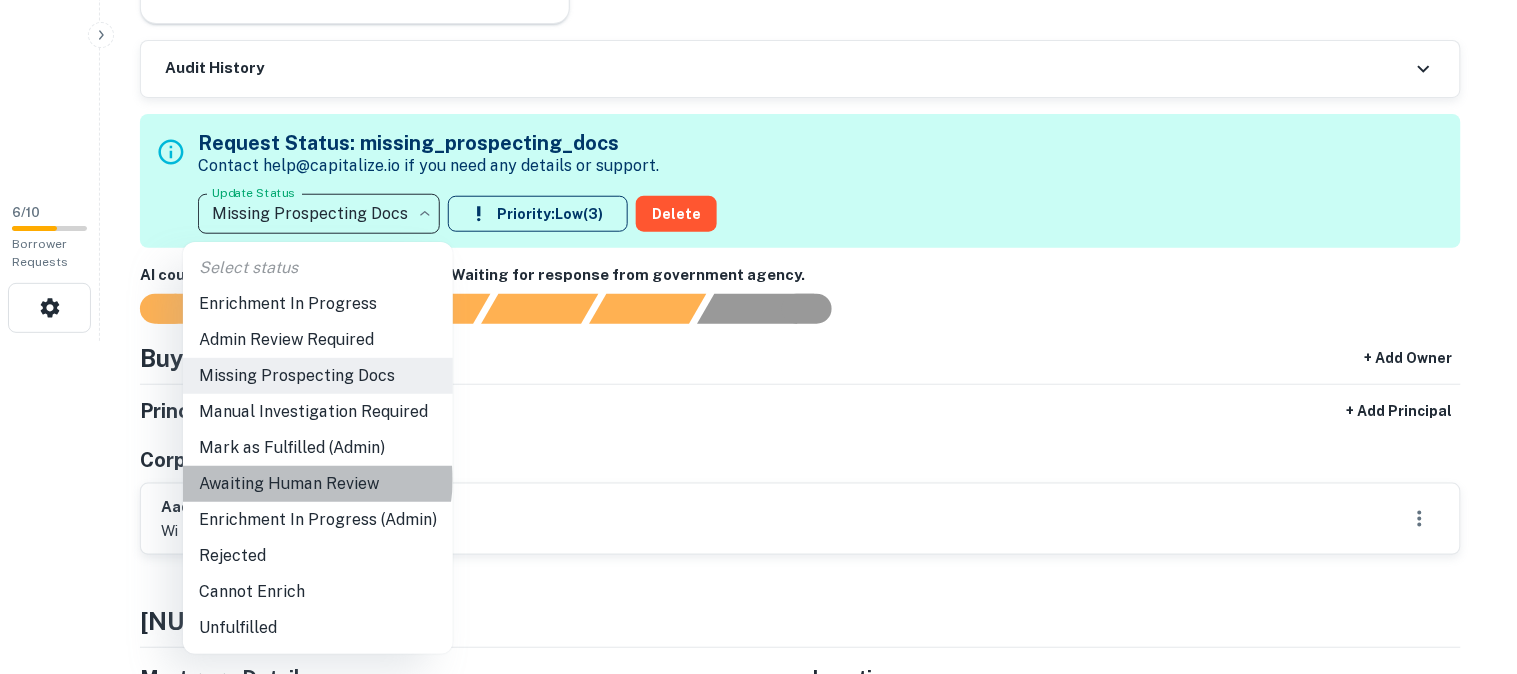 click on "Awaiting Human Review" at bounding box center (318, 484) 